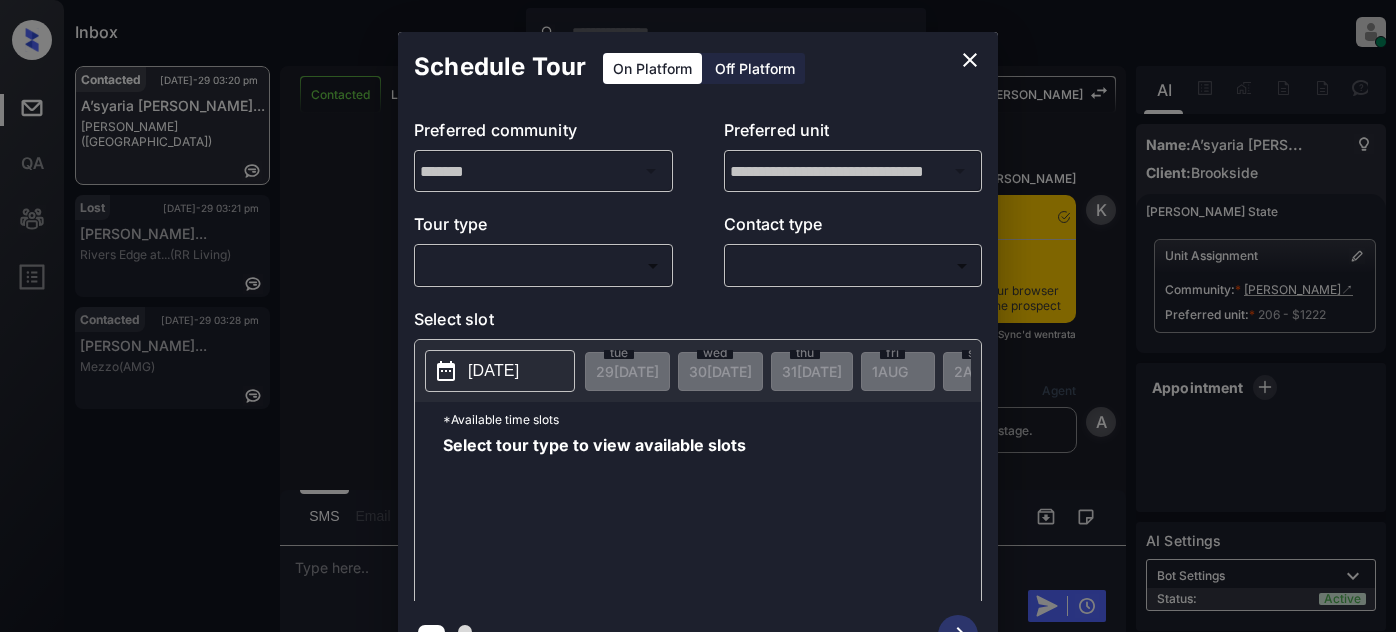 scroll, scrollTop: 0, scrollLeft: 0, axis: both 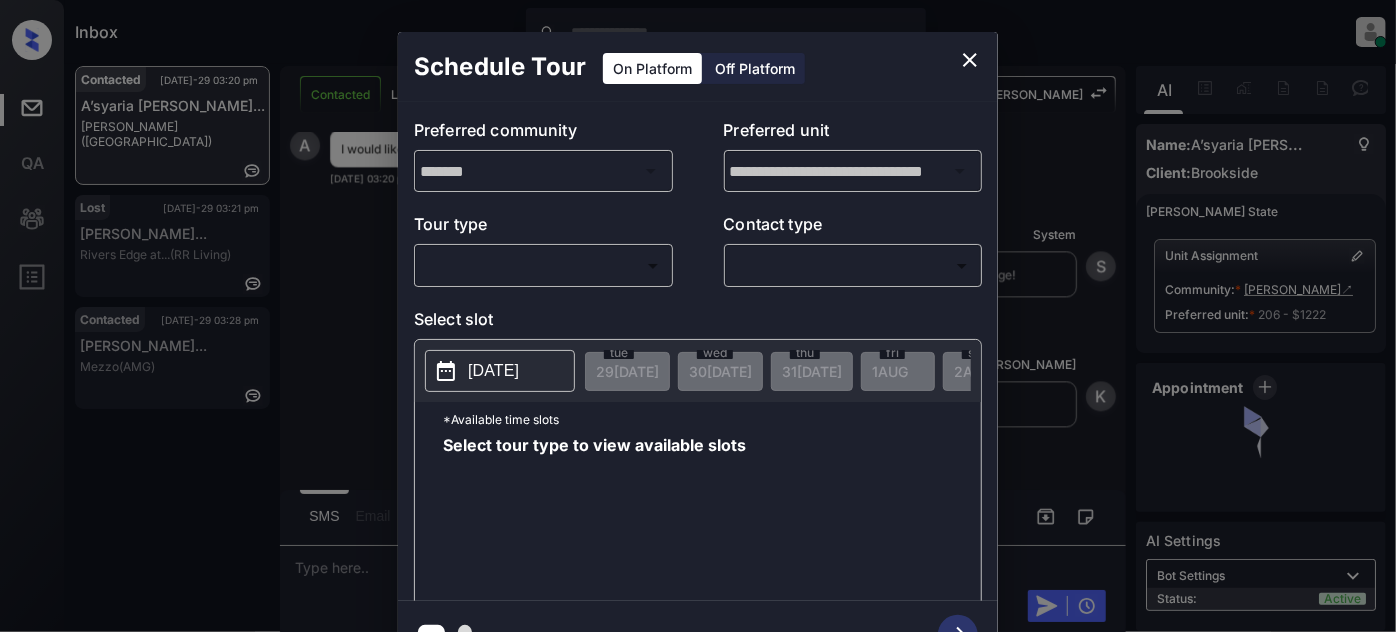 click on "Tour type" at bounding box center [543, 228] 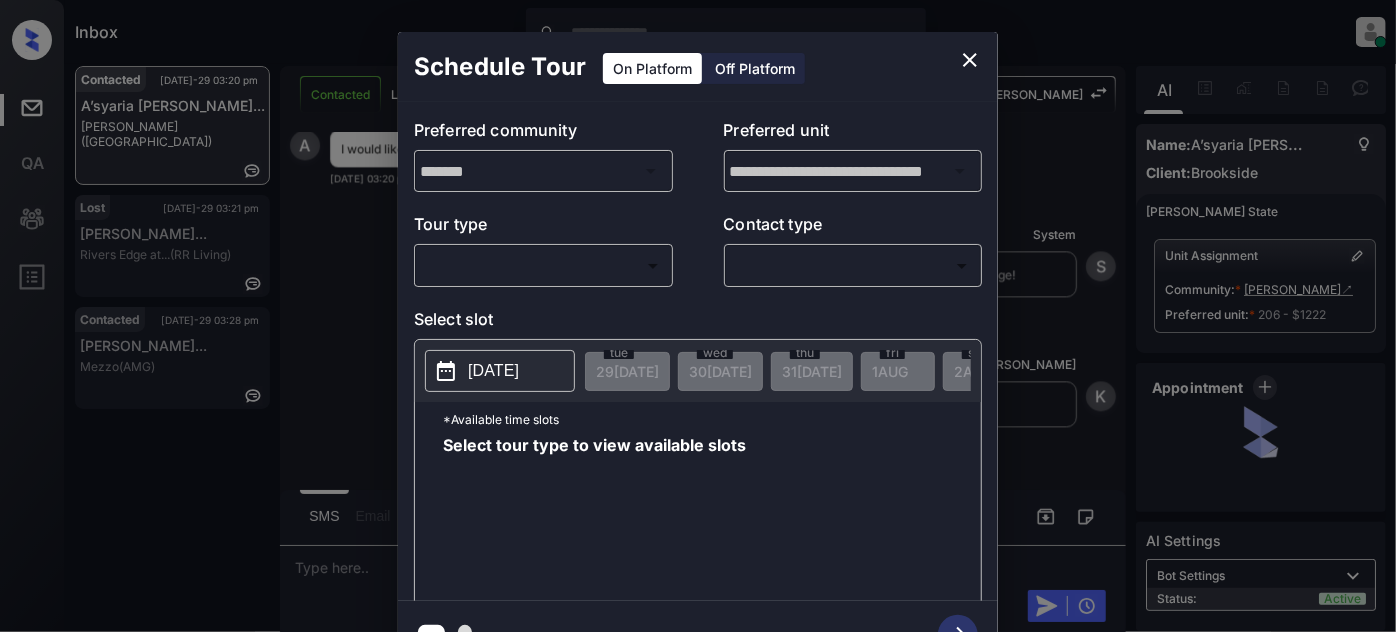 click on "Inbox Juan Carlos Manantan Online Set yourself   offline Set yourself   on break Profile Switch to  light  mode Sign out Contacted Jul-29 03:20 pm   A’syaria Marti... Abigail  (Brookside) Lost Jul-29 03:21 pm   Whitney Moultr... Rivers Edge at...  (RR Living) Contacted Jul-29 03:28 pm   Cynthia Forema... Mezzo  (AMG) Contacted Lost Lead Sentiment: Angry Upon sliding the acknowledgement:  Lead will move to lost stage. * ​ SMS and call option will be set to opt out. AFM will be turned off for the lead. Kelsey New Message Kelsey Notes Note: <a href="https://conversation.getzuma.com/68893b2110f62370f68fe748">https://conversation.getzuma.com/68893b2110f62370f68fe748</a> - Paste this link into your browser to view Kelsey’s conversation with the prospect Jul 29, 2025 02:20 pm  Sync'd w  entrata K New Message Agent Lead created via ilsWebhook in Inbound stage. Jul 29, 2025 02:20 pm A New Message Zuma Lead transferred to leasing agent: kelsey Jul 29, 2025 02:20 pm  Sync'd w  entrata Z New Message Agent A Agent A" at bounding box center (698, 316) 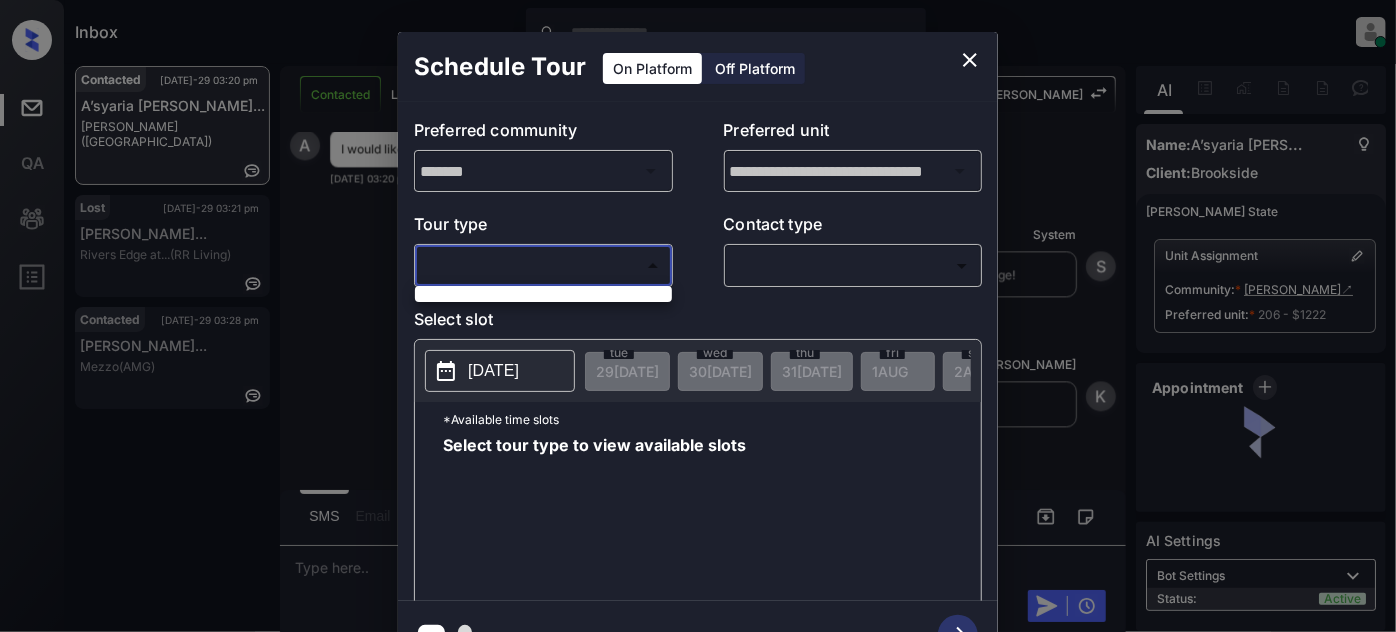 drag, startPoint x: 602, startPoint y: 257, endPoint x: 846, endPoint y: 131, distance: 274.61246 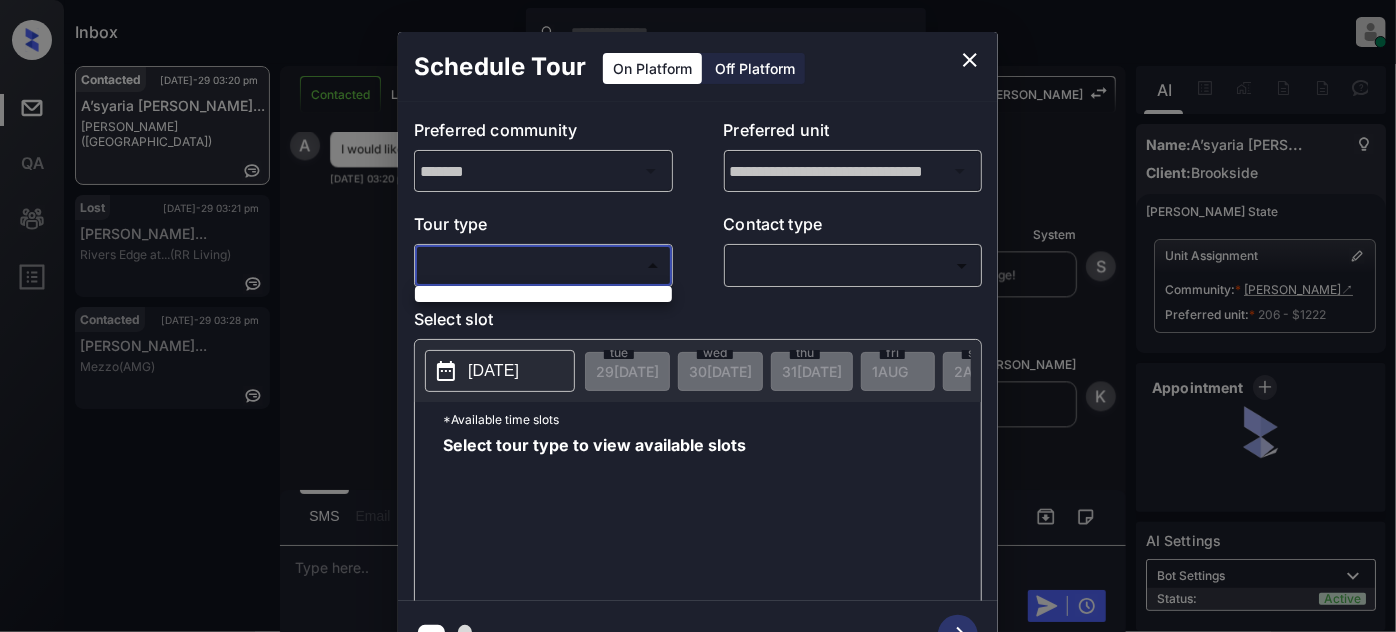 click at bounding box center [698, 316] 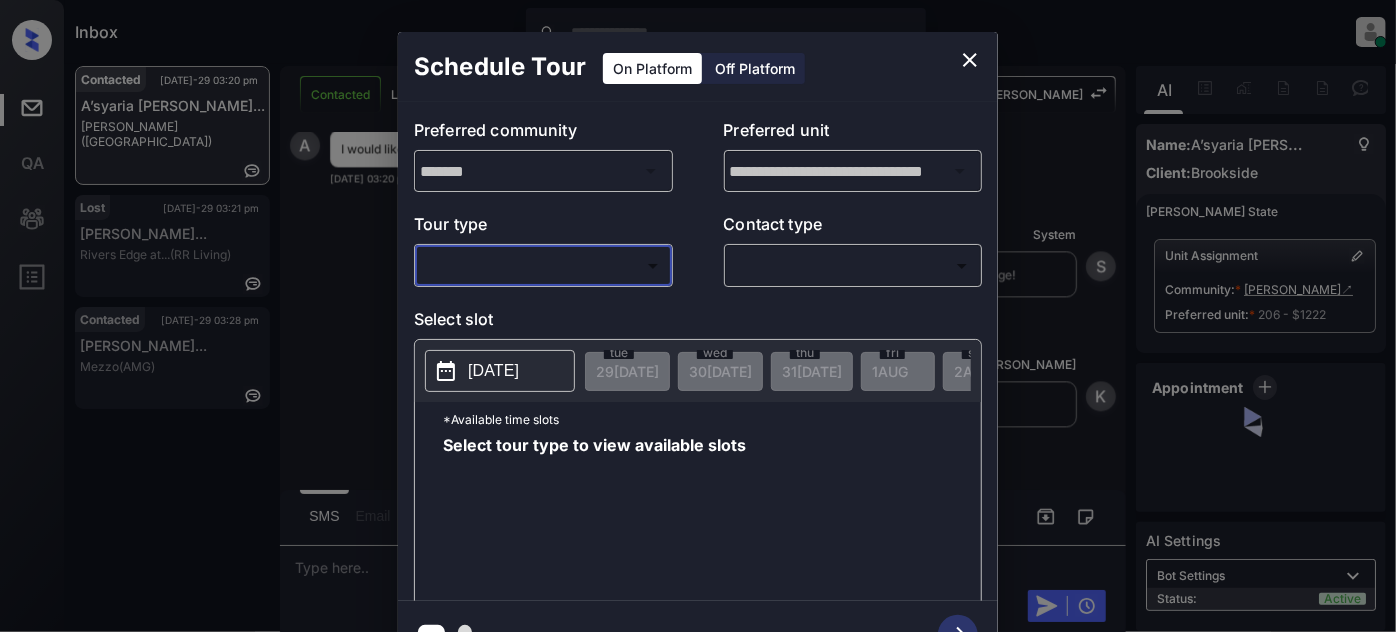 click 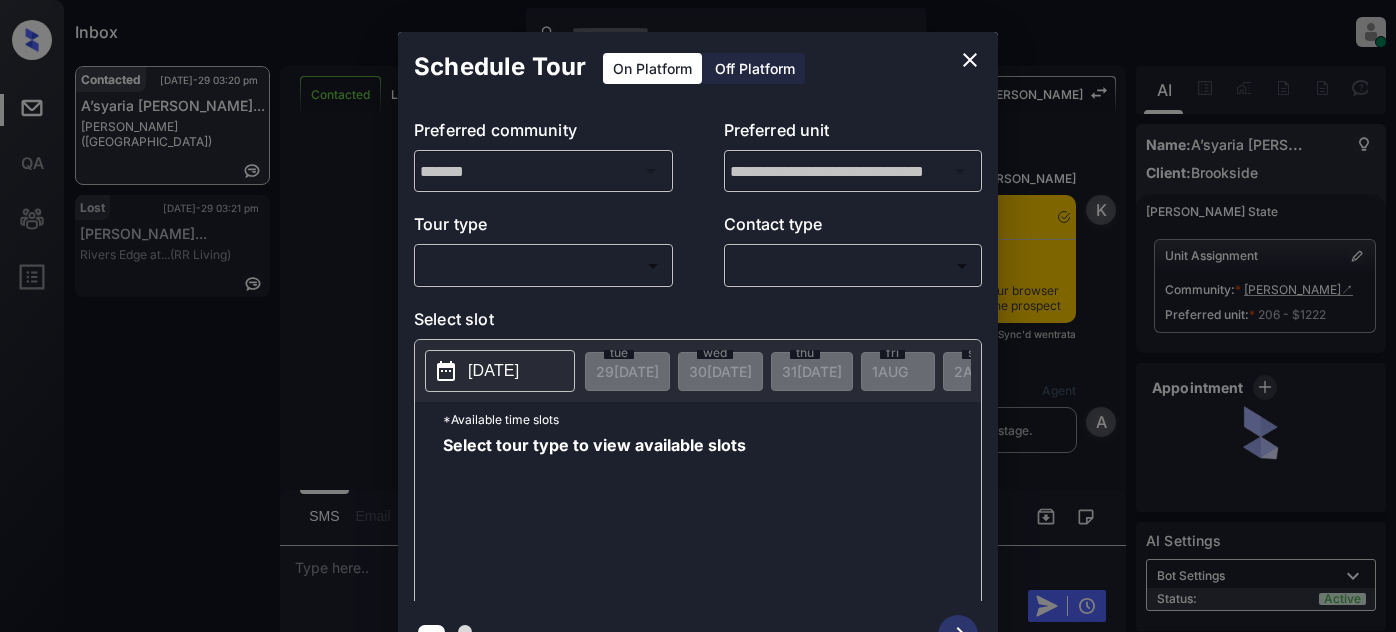 scroll, scrollTop: 0, scrollLeft: 0, axis: both 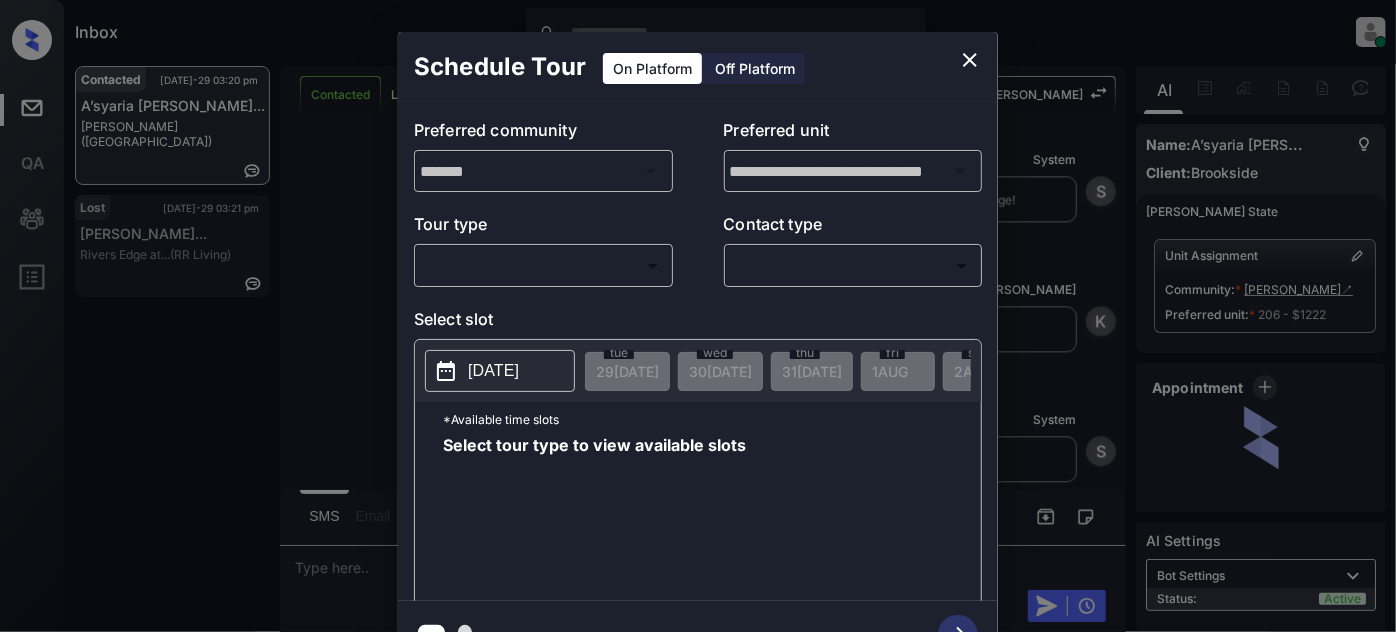 click on "Inbox Juan Carlos Manantan Online Set yourself   offline Set yourself   on break Profile Switch to  light  mode Sign out Contacted Jul-29 03:20 pm   A’syaria Marti... Abigail  (Brookside) Lost Jul-29 03:21 pm   Whitney Moultr... Rivers Edge at...  (RR Living) Contacted Lost Lead Sentiment: Angry Upon sliding the acknowledgement:  Lead will move to lost stage. * ​ SMS and call option will be set to opt out. AFM will be turned off for the lead. Kelsey New Message Kelsey Notes Note: <a href="https://conversation.getzuma.com/68893b2110f62370f68fe748">https://conversation.getzuma.com/68893b2110f62370f68fe748</a> - Paste this link into your browser to view Kelsey’s conversation with the prospect Jul 29, 2025 02:20 pm  Sync'd w  entrata K New Message Agent Lead created via ilsWebhook in Inbound stage. Jul 29, 2025 02:20 pm A New Message Zuma Lead transferred to leasing agent: kelsey Jul 29, 2025 02:20 pm  Sync'd w  entrata Z New Message Agent AFM Request sent to Kelsey. Jul 29, 2025 02:20 pm A New Message A K" at bounding box center [698, 316] 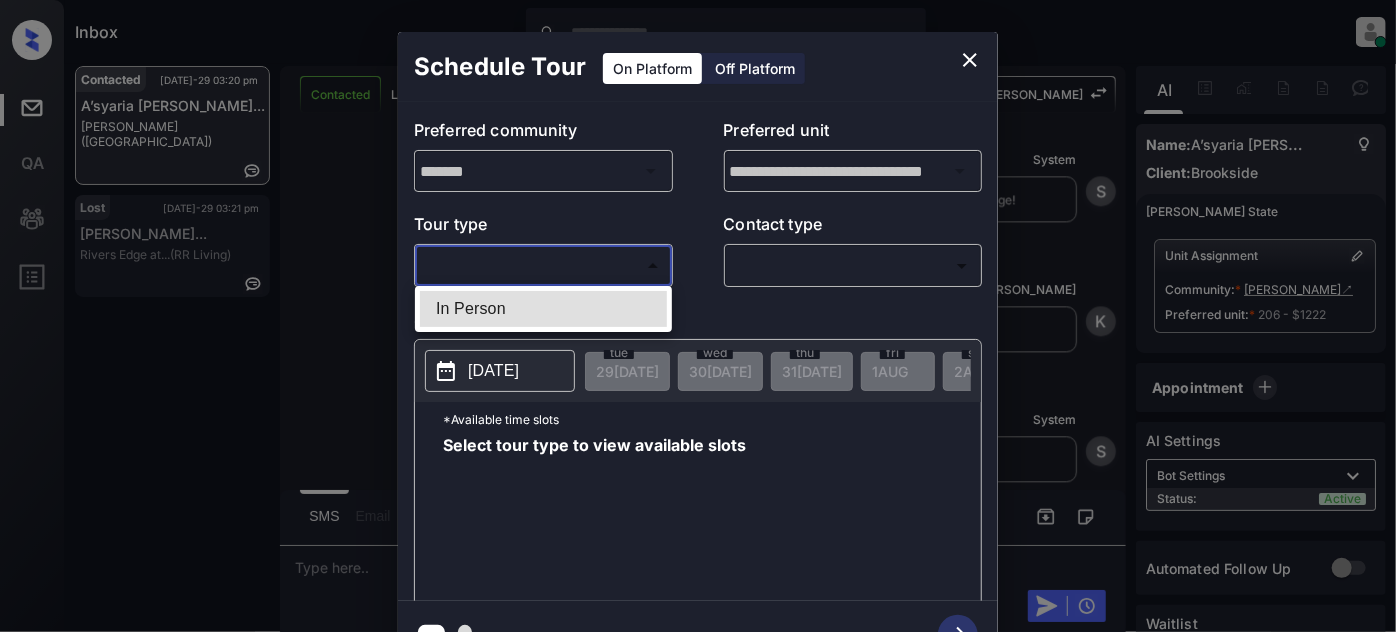 click on "In Person" at bounding box center (543, 309) 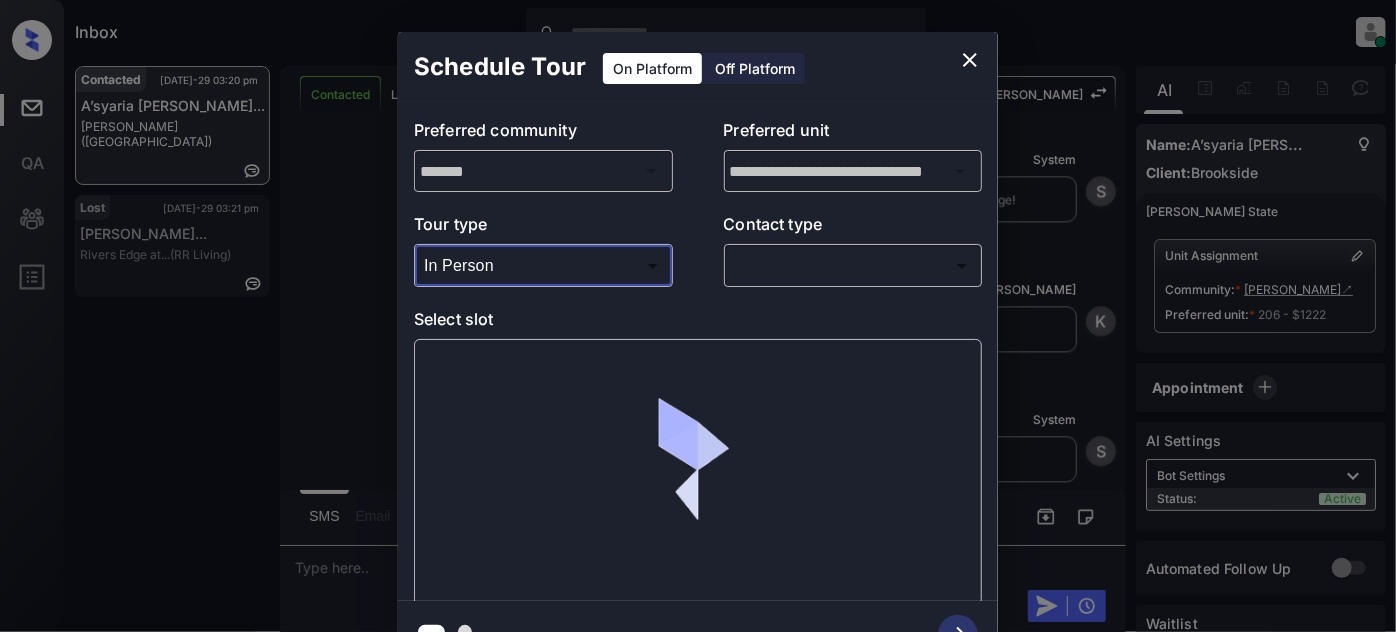 click on "Inbox Juan Carlos Manantan Online Set yourself   offline Set yourself   on break Profile Switch to  light  mode Sign out Contacted Jul-29 03:20 pm   A’syaria Marti... Abigail  (Brookside) Lost Jul-29 03:21 pm   Whitney Moultr... Rivers Edge at...  (RR Living) Contacted Lost Lead Sentiment: Angry Upon sliding the acknowledgement:  Lead will move to lost stage. * ​ SMS and call option will be set to opt out. AFM will be turned off for the lead. Kelsey New Message Kelsey Notes Note: <a href="https://conversation.getzuma.com/68893b2110f62370f68fe748">https://conversation.getzuma.com/68893b2110f62370f68fe748</a> - Paste this link into your browser to view Kelsey’s conversation with the prospect Jul 29, 2025 02:20 pm  Sync'd w  entrata K New Message Agent Lead created via ilsWebhook in Inbound stage. Jul 29, 2025 02:20 pm A New Message Zuma Lead transferred to leasing agent: kelsey Jul 29, 2025 02:20 pm  Sync'd w  entrata Z New Message Agent AFM Request sent to Kelsey. Jul 29, 2025 02:20 pm A New Message A K" at bounding box center (698, 316) 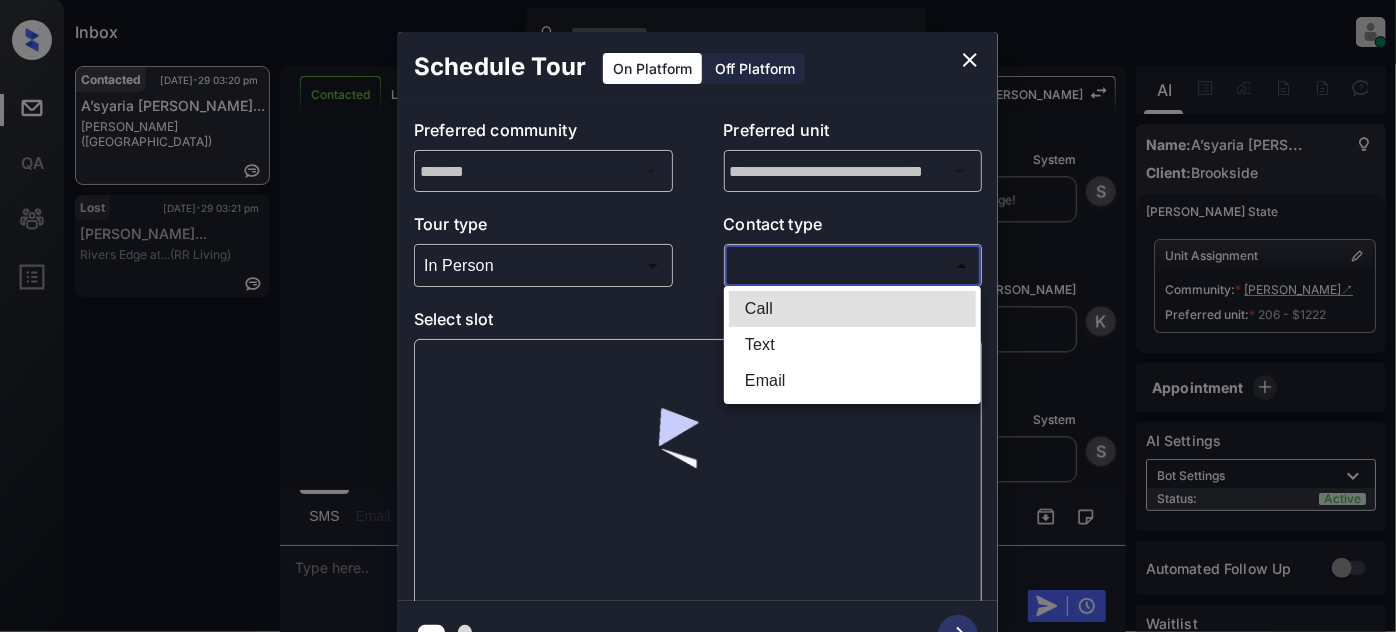 click on "Text" at bounding box center [852, 345] 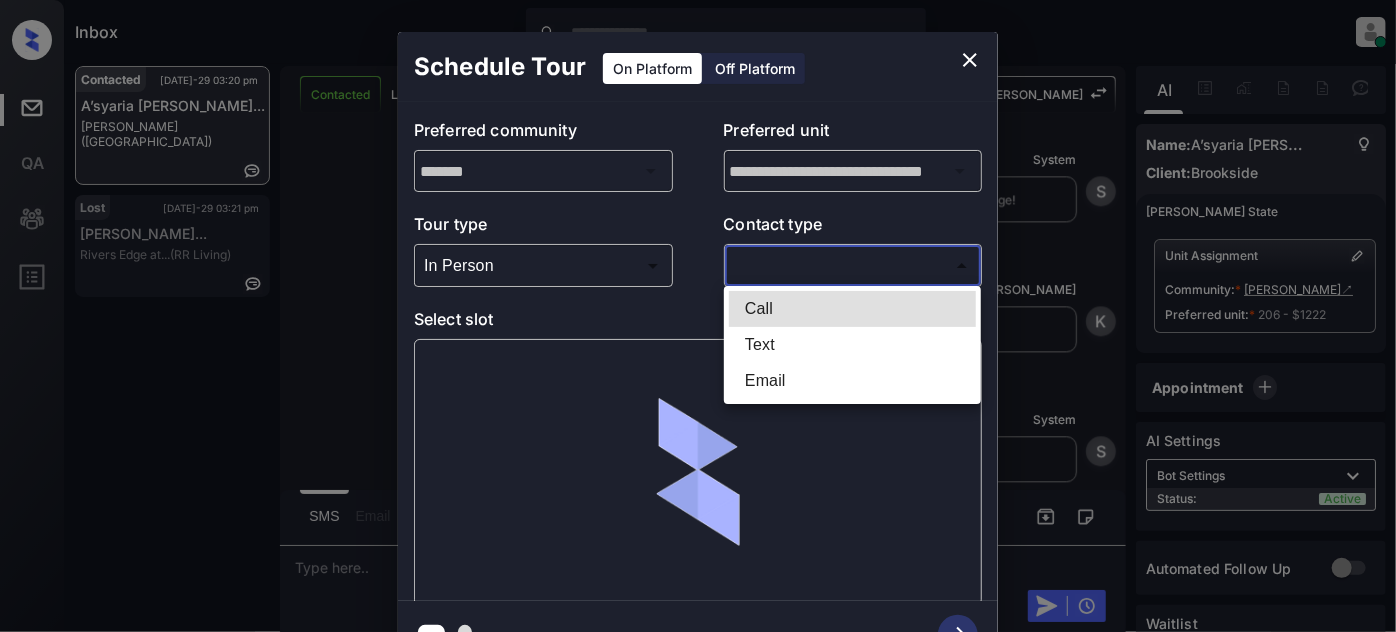 type on "****" 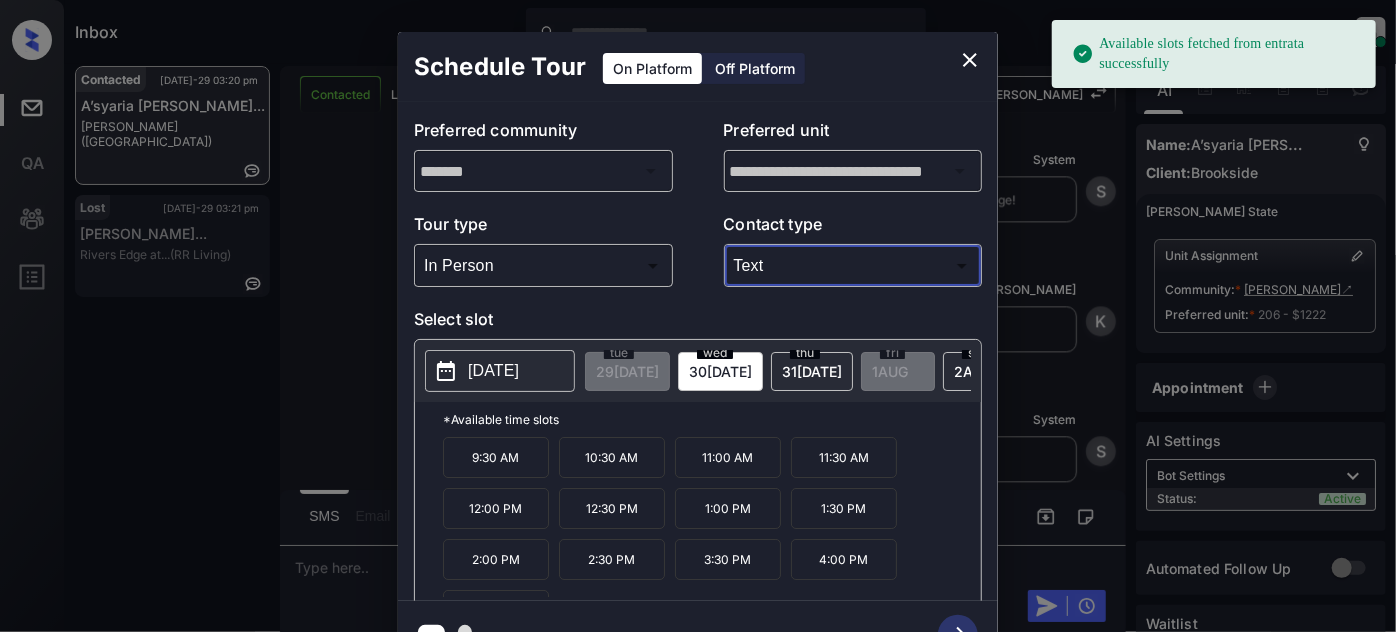 click on "2025-07-30" at bounding box center (493, 371) 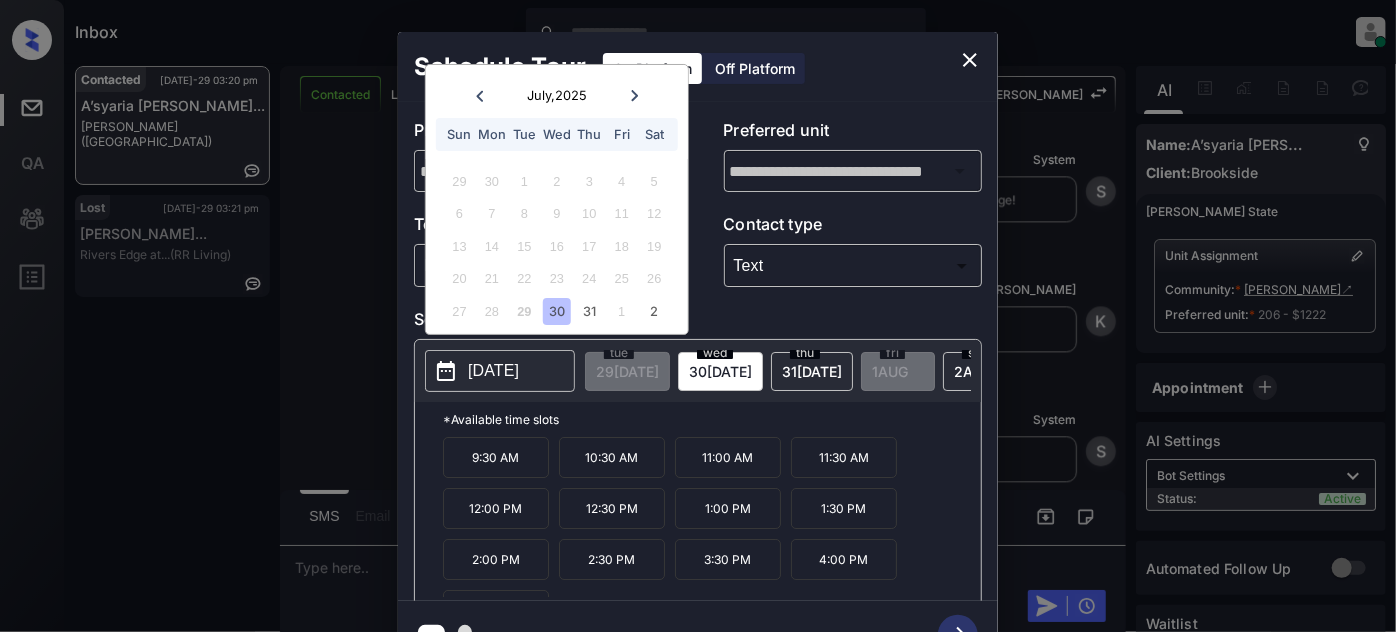 click 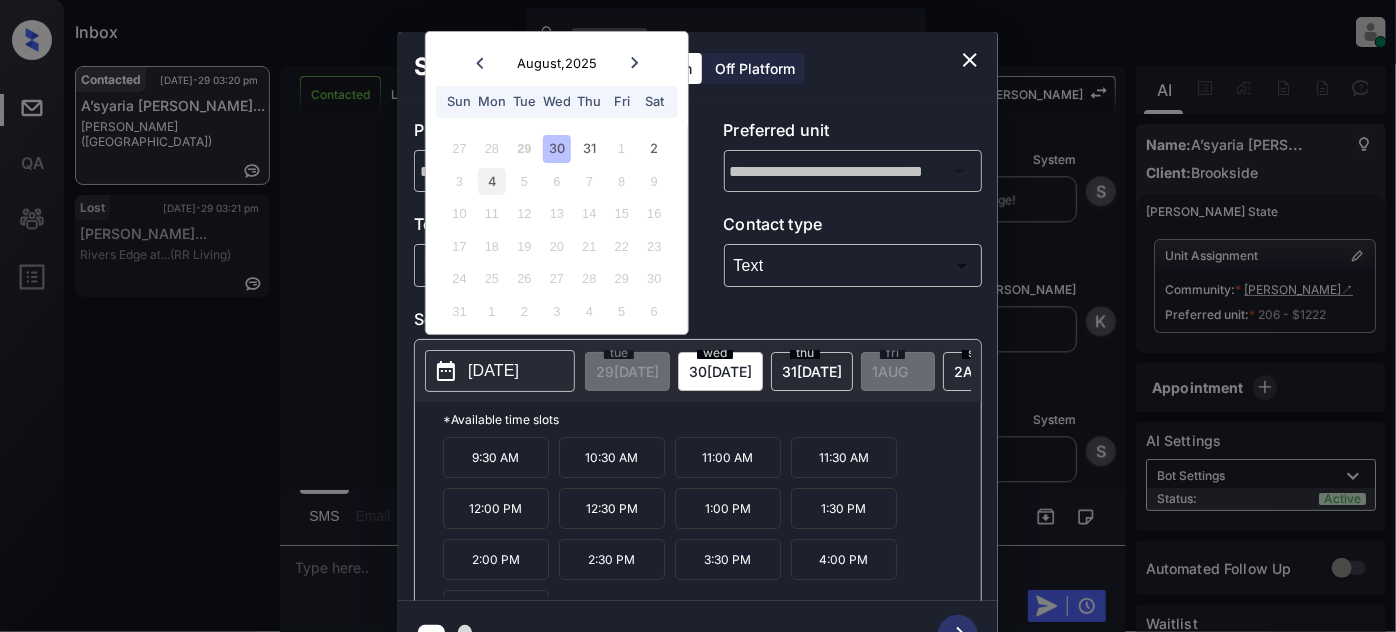 click on "4" at bounding box center (491, 181) 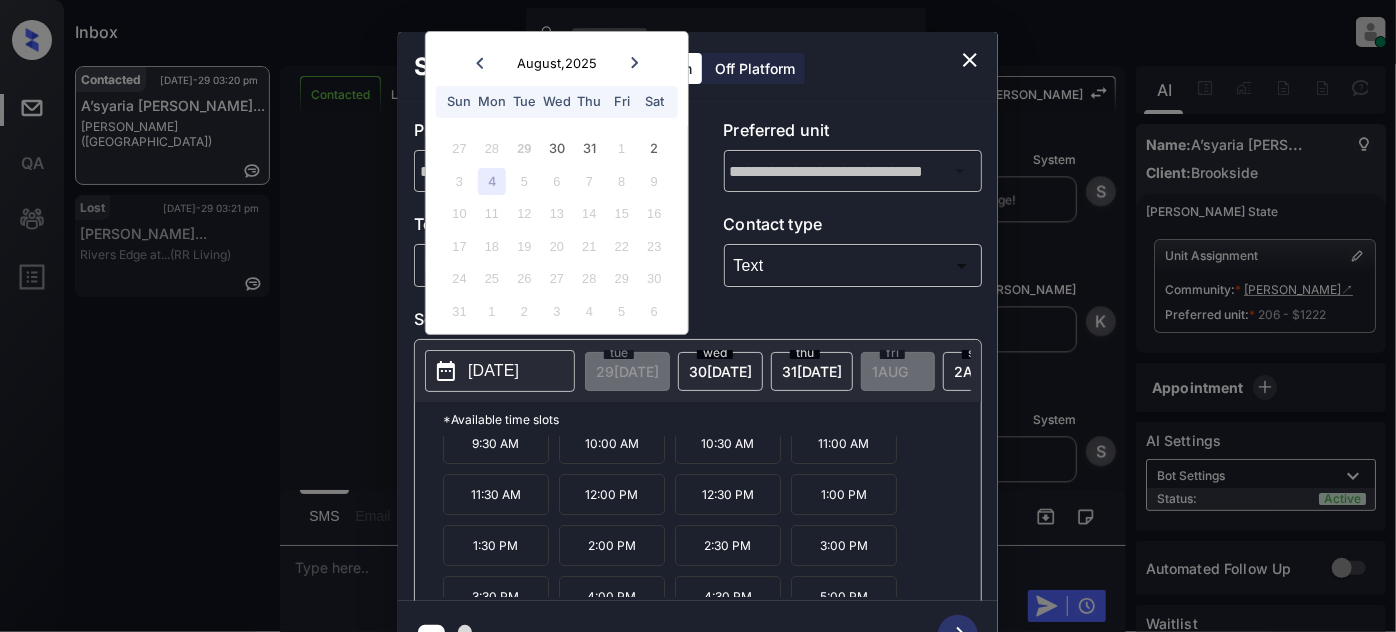 scroll, scrollTop: 31, scrollLeft: 0, axis: vertical 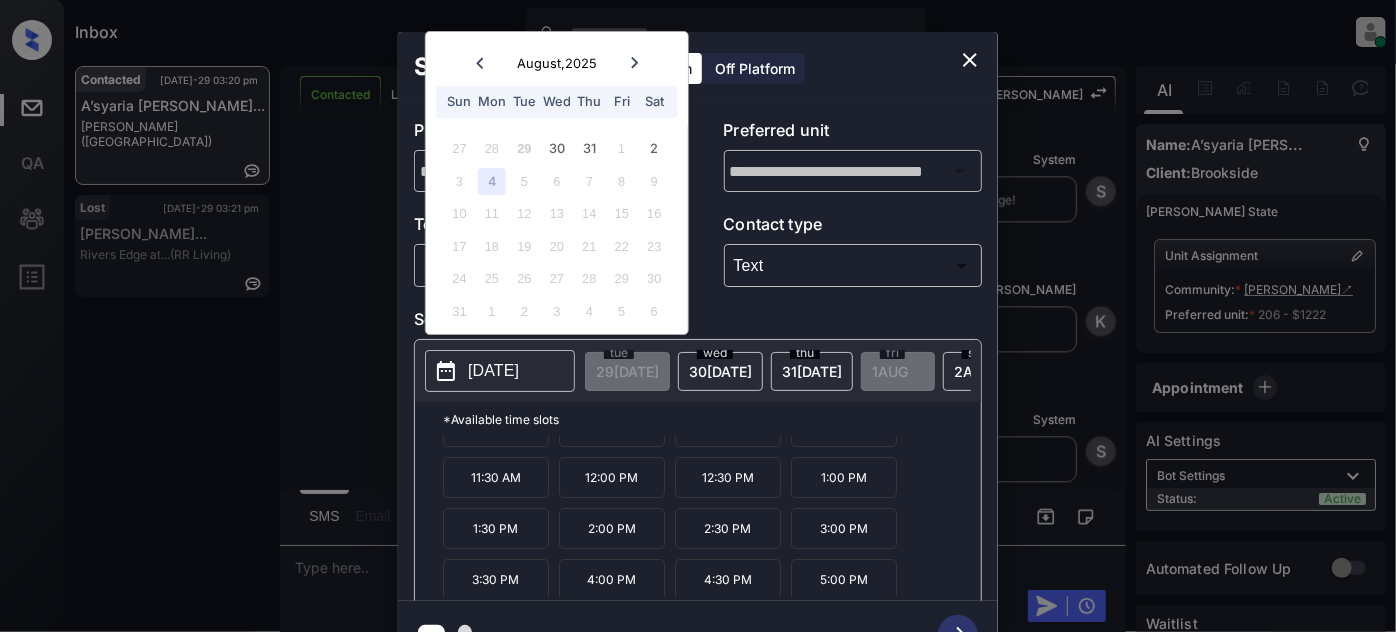 click 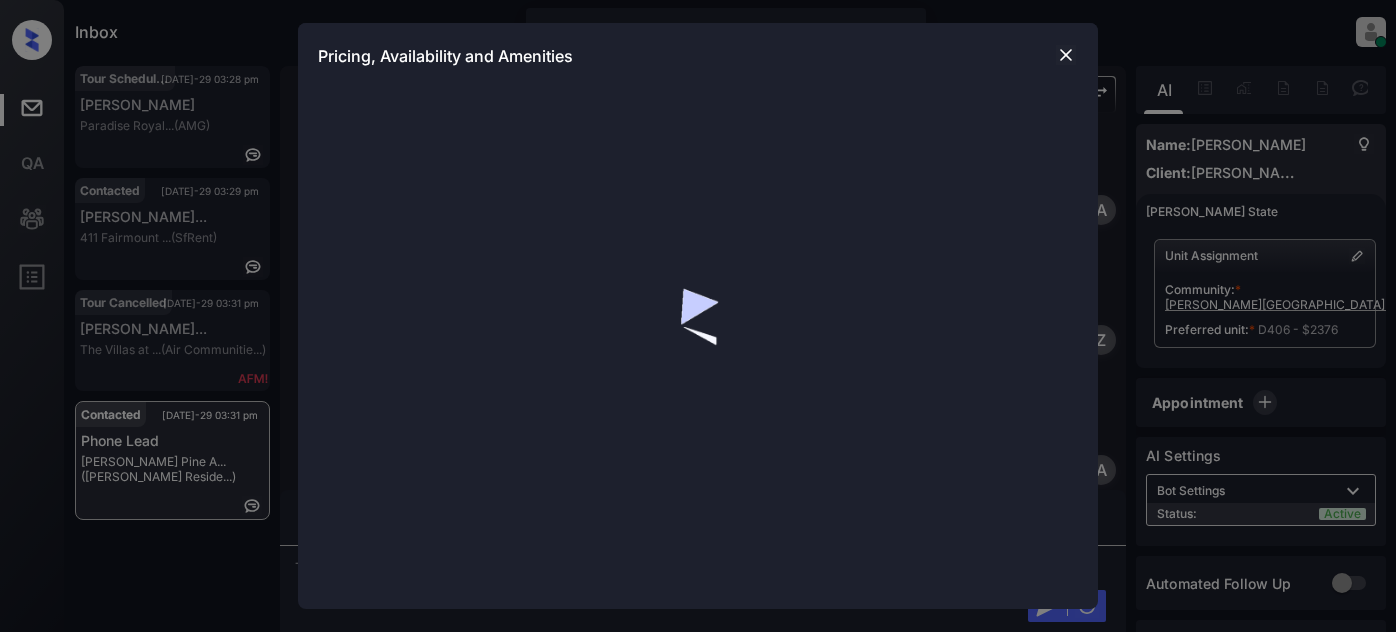 scroll, scrollTop: 0, scrollLeft: 0, axis: both 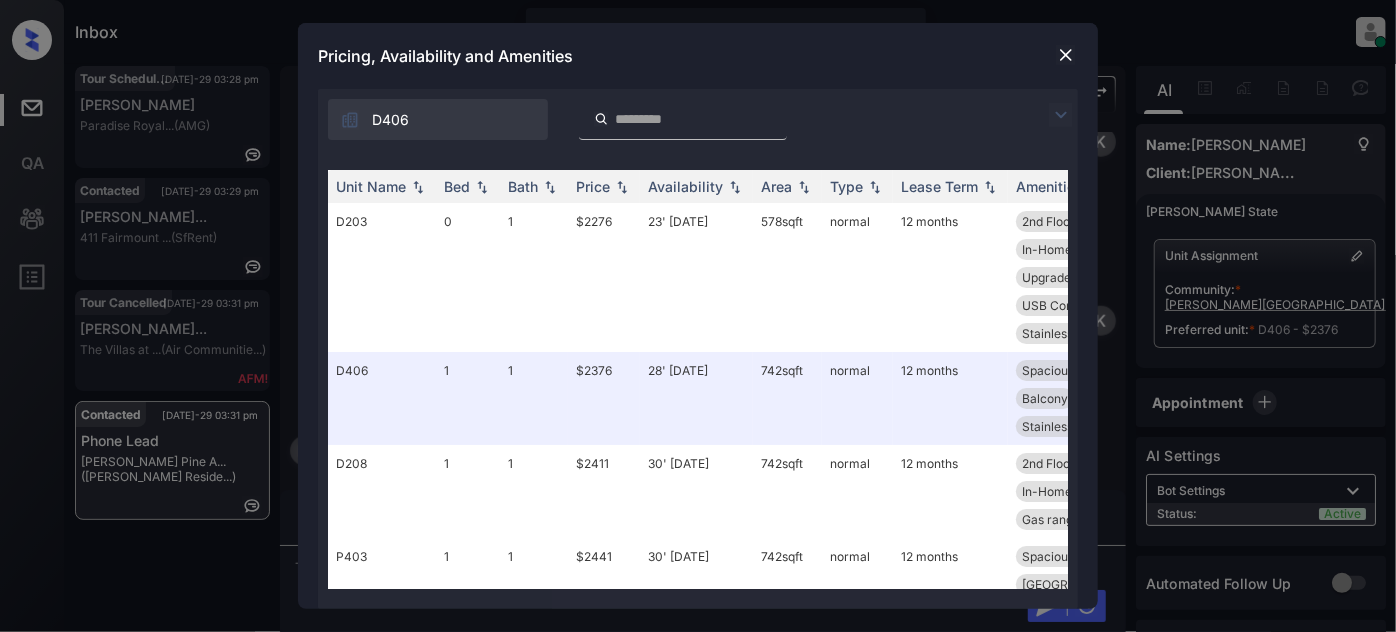 click at bounding box center [1061, 115] 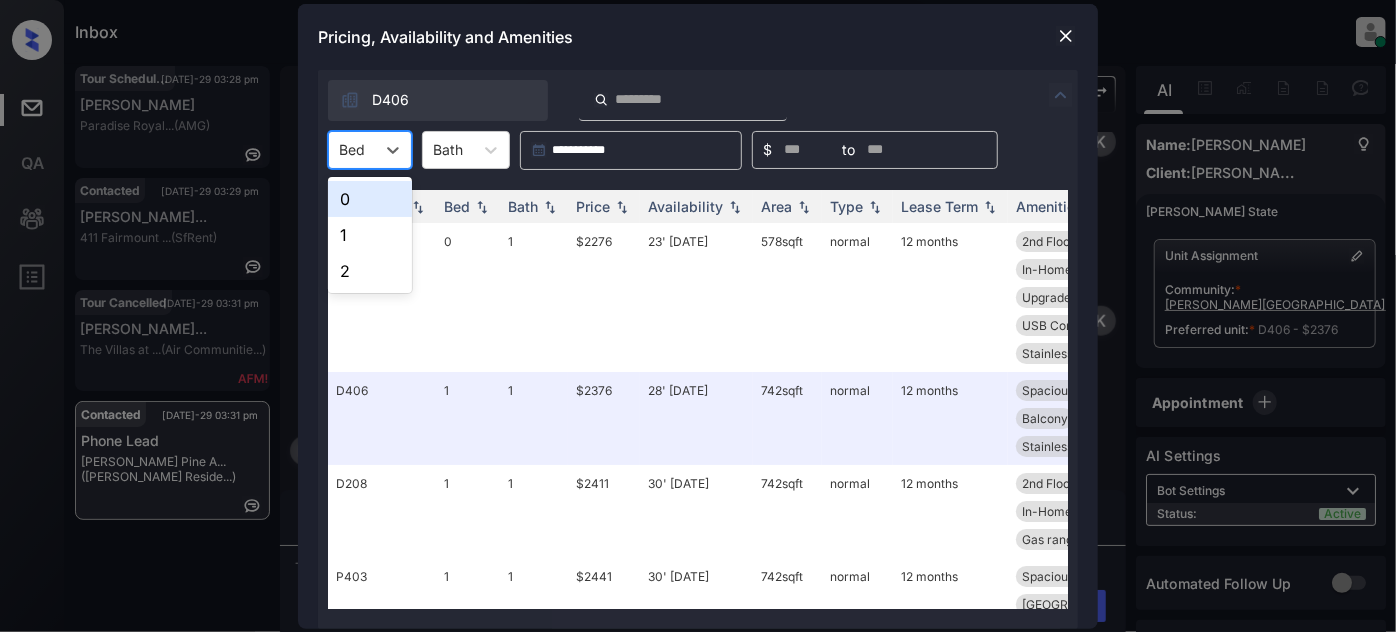 click on "Bed" at bounding box center (352, 149) 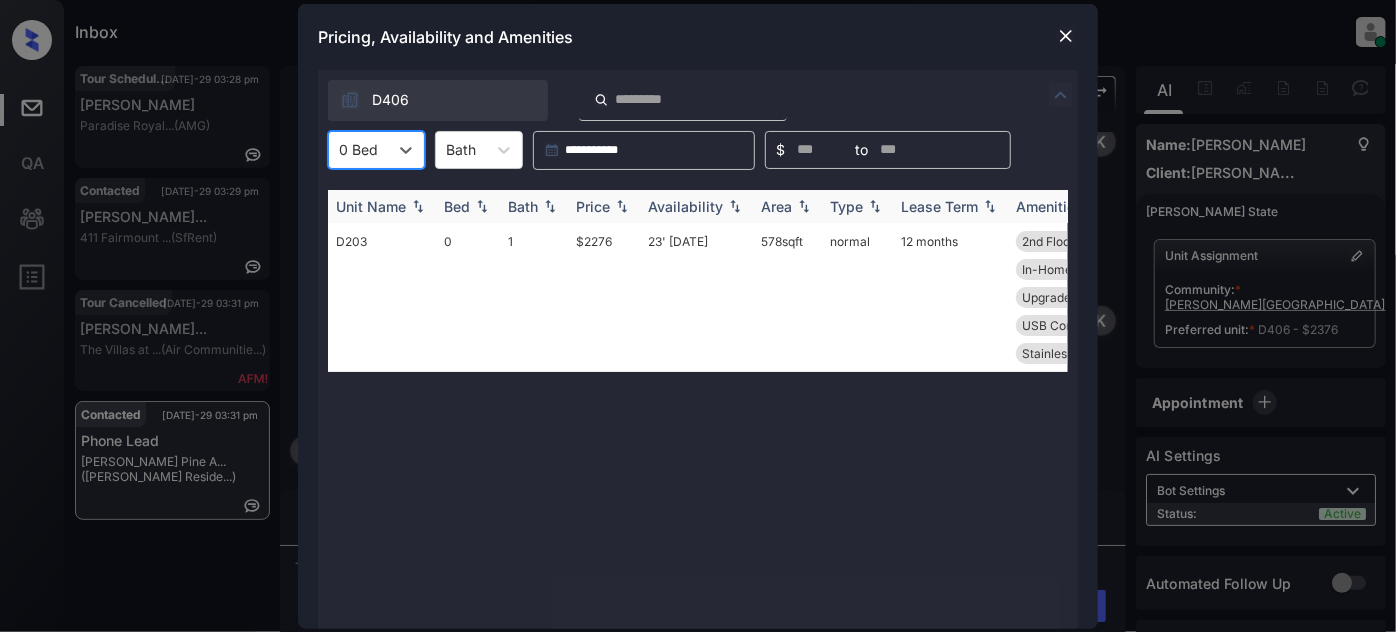 click on "Price" at bounding box center (593, 206) 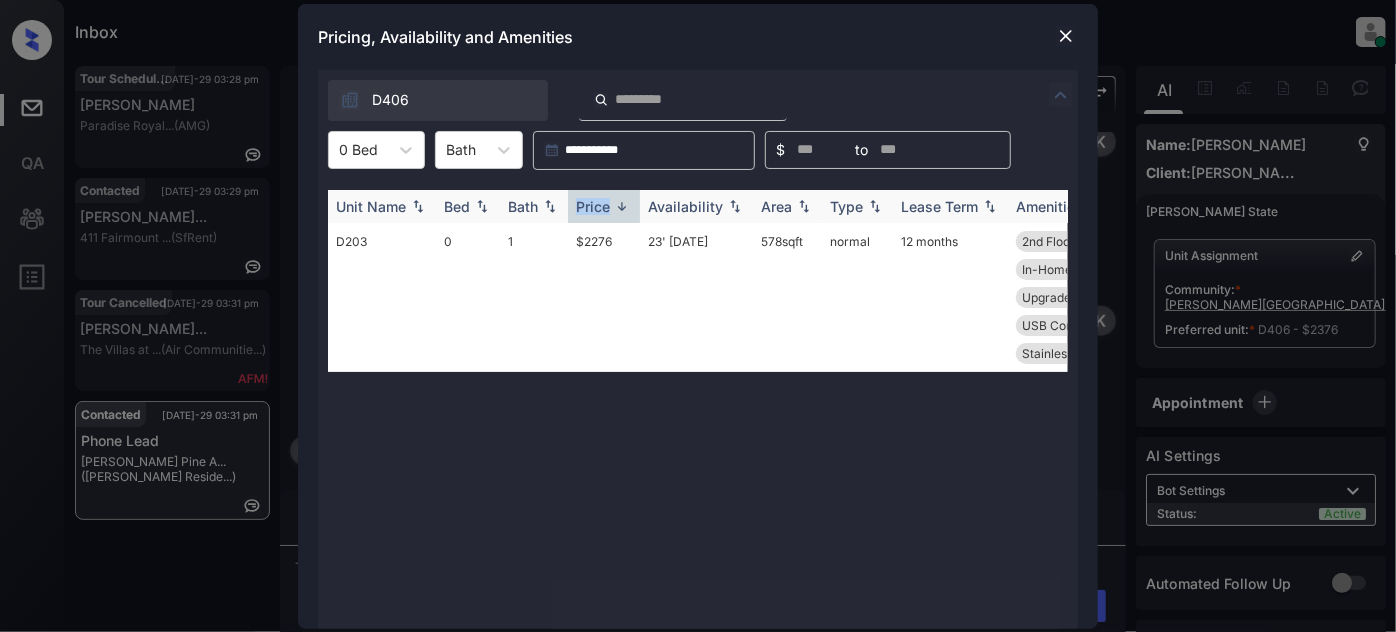 click on "Price" at bounding box center [593, 206] 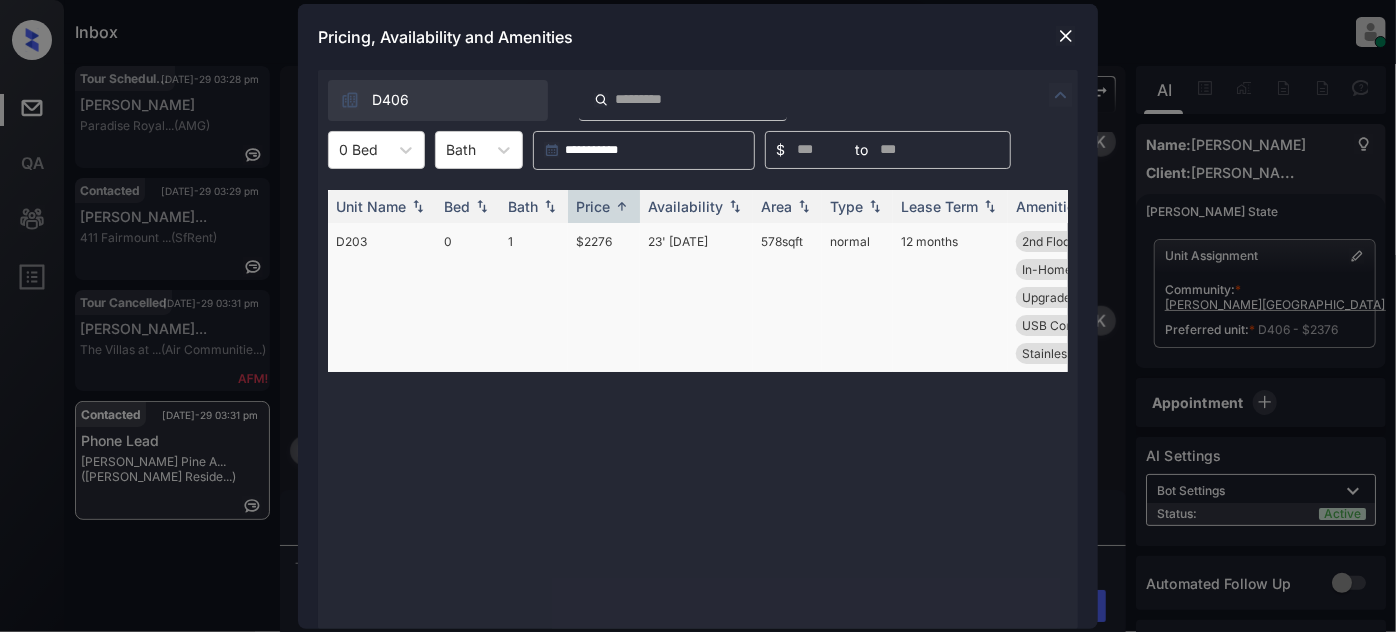 click on "$2276" at bounding box center (604, 297) 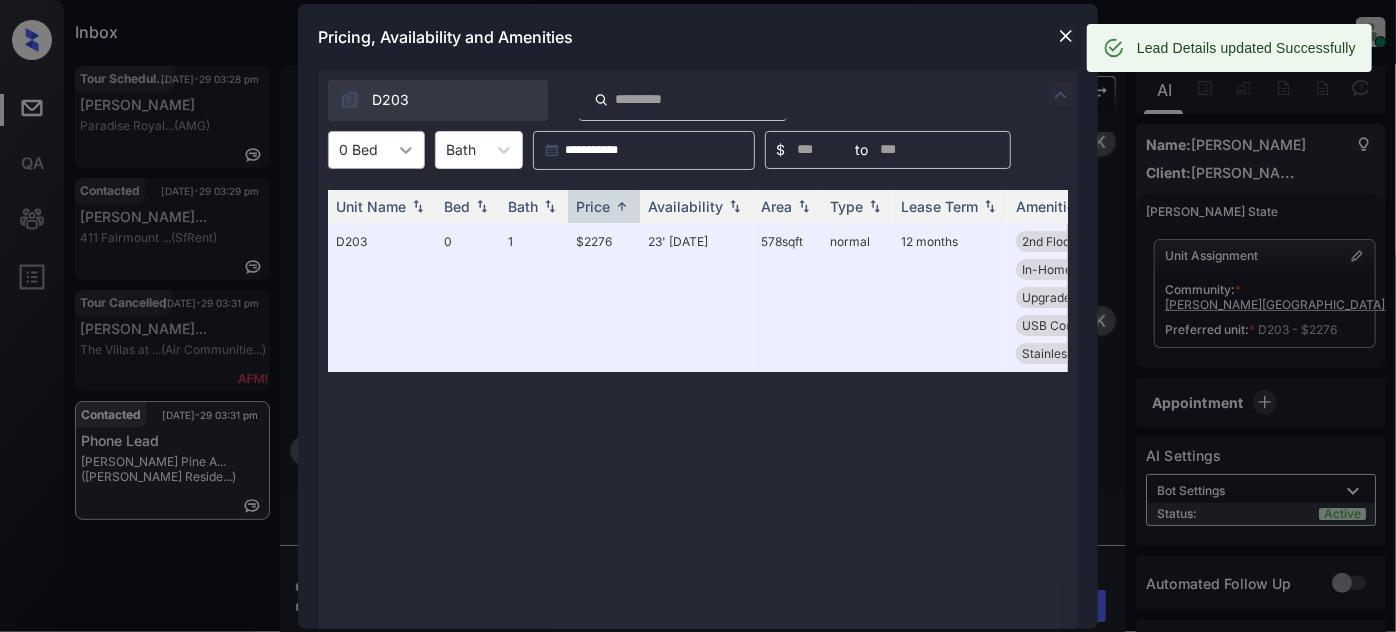 click at bounding box center [406, 150] 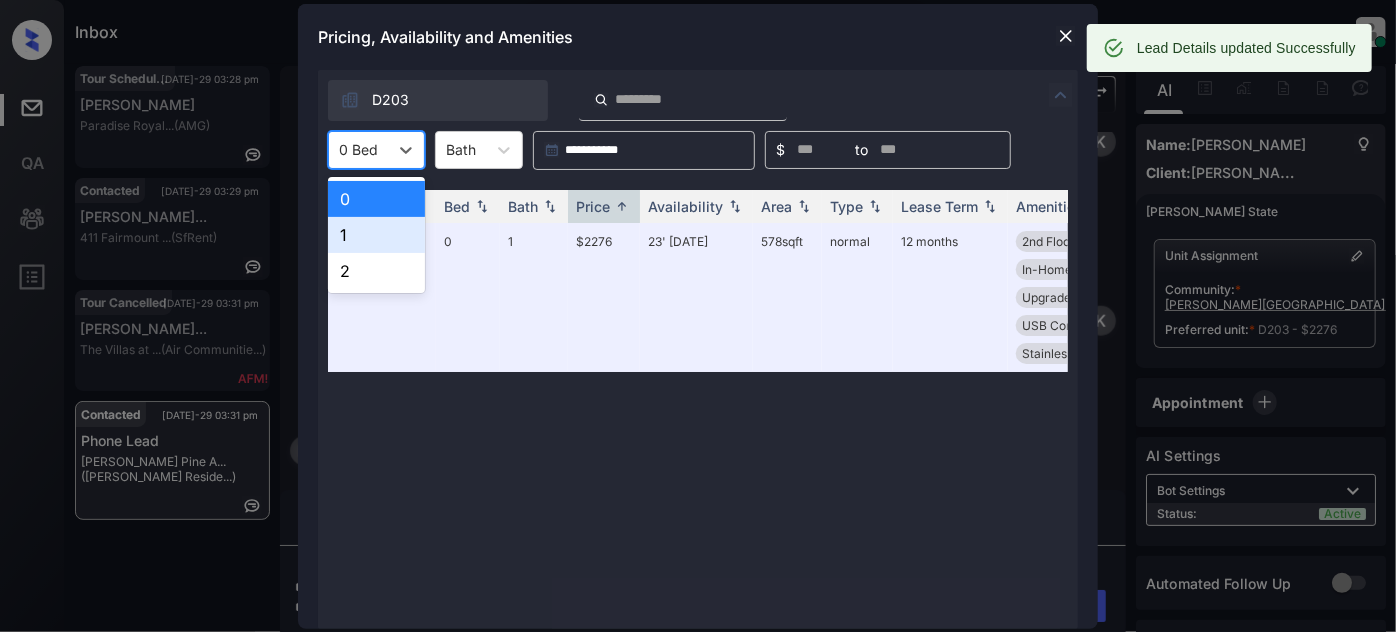 click on "1" at bounding box center (376, 235) 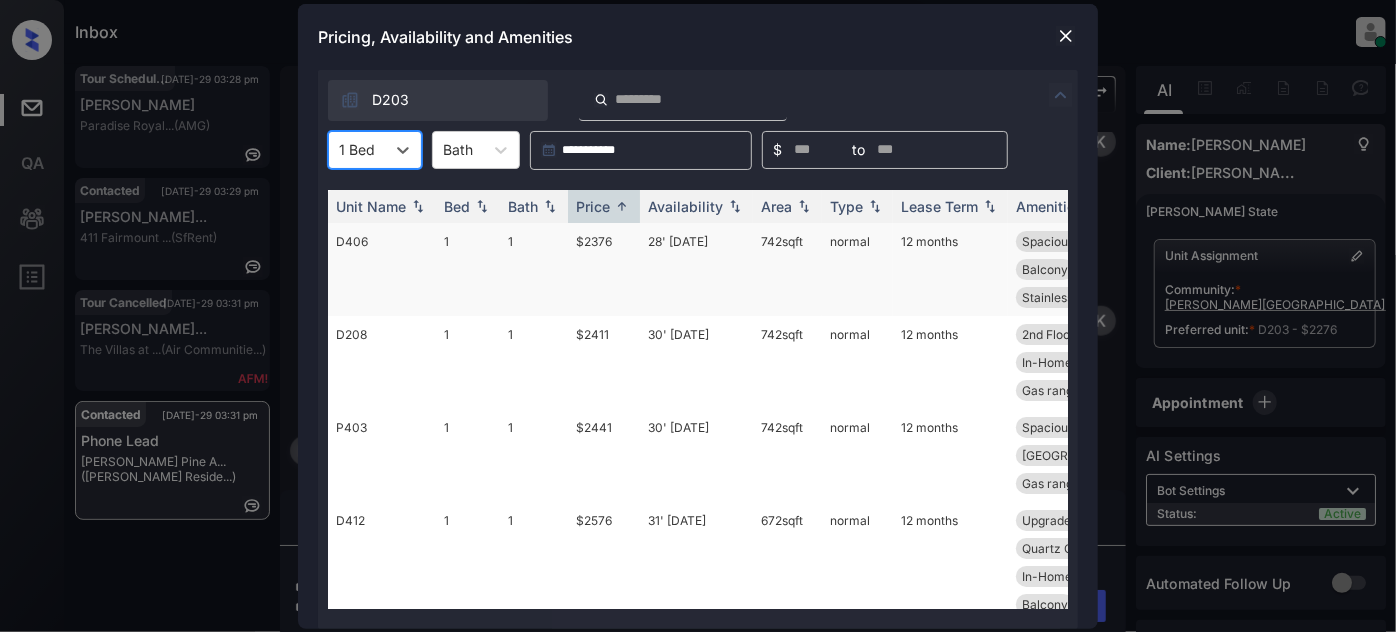 click on "28' Jul 25" at bounding box center [696, 269] 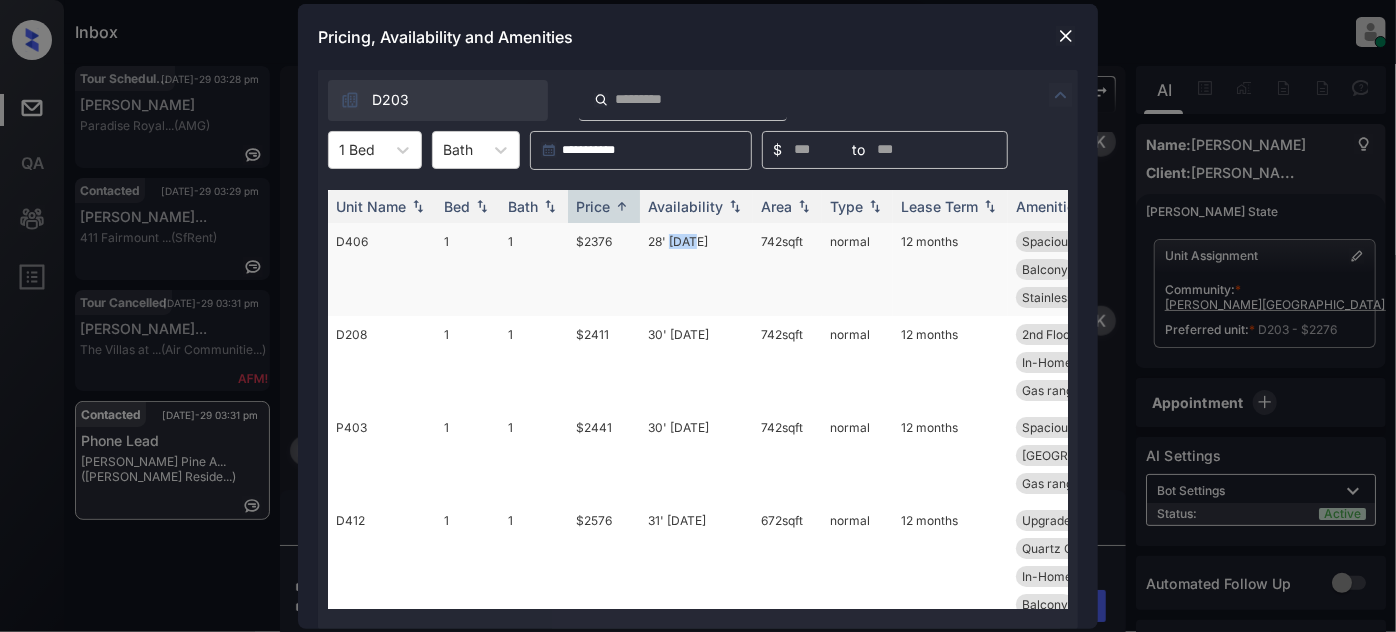 click on "28' Jul 25" at bounding box center (696, 269) 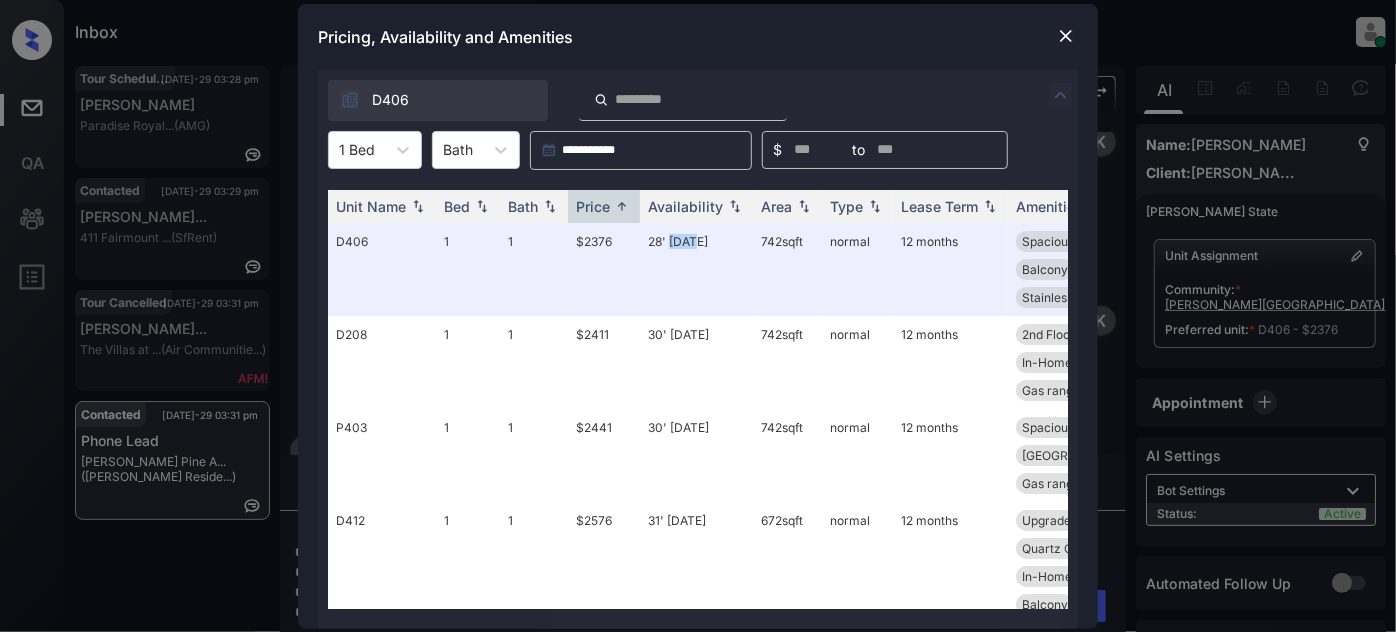 click at bounding box center (1066, 36) 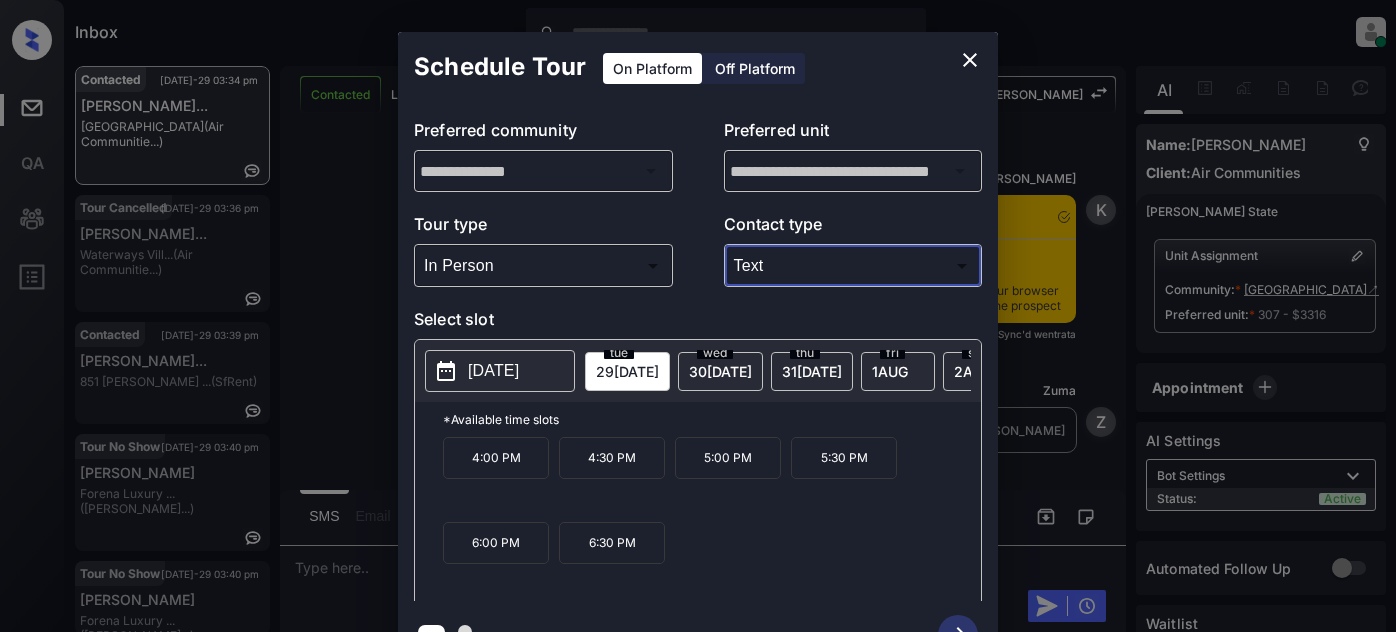scroll, scrollTop: 0, scrollLeft: 0, axis: both 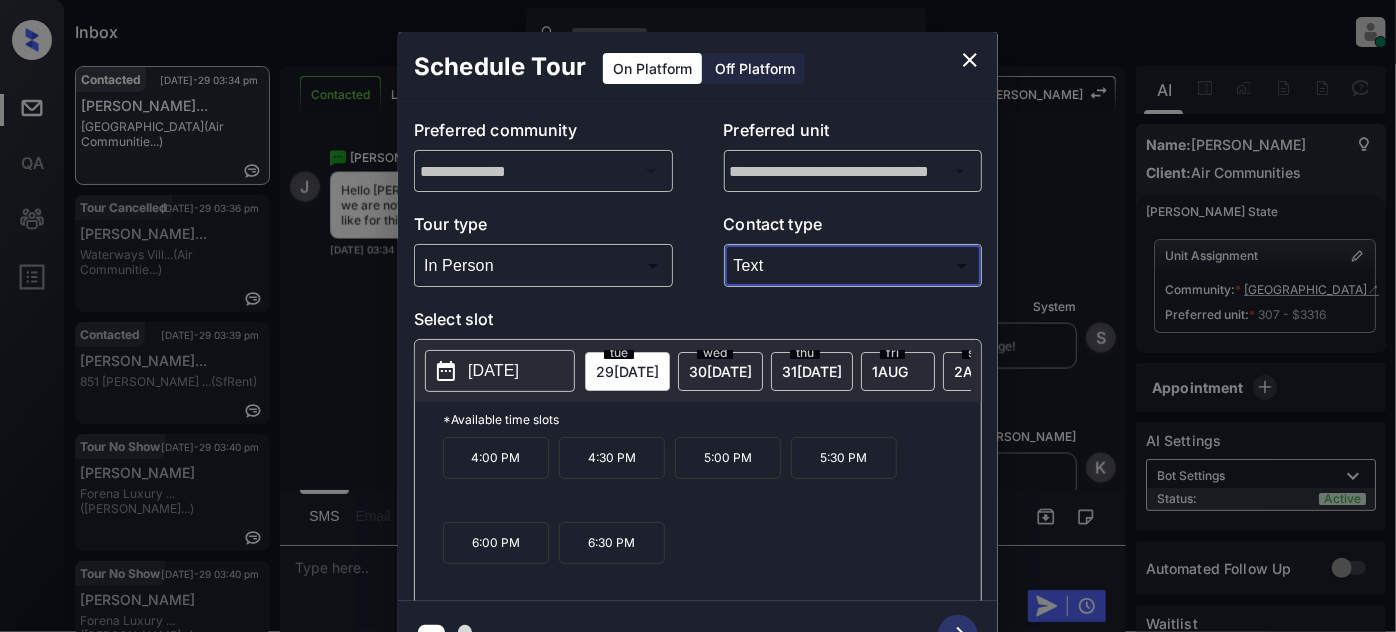 click on "[DATE]" at bounding box center (493, 371) 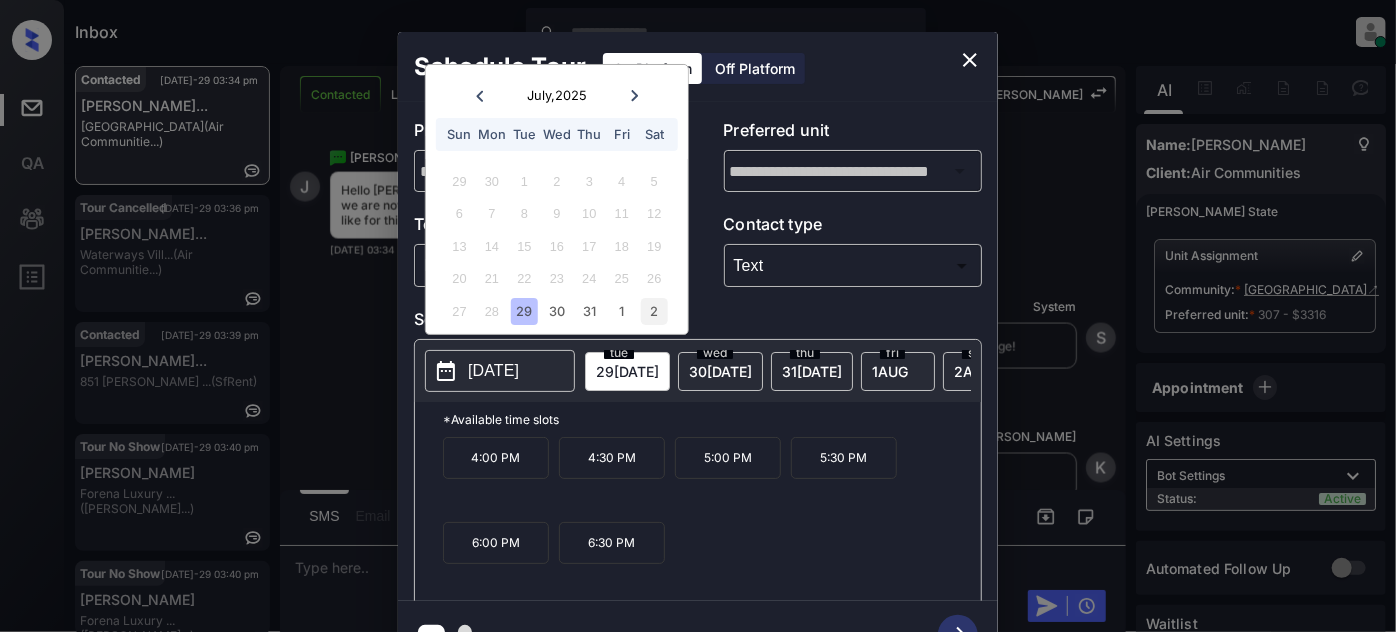 click on "2" at bounding box center [654, 311] 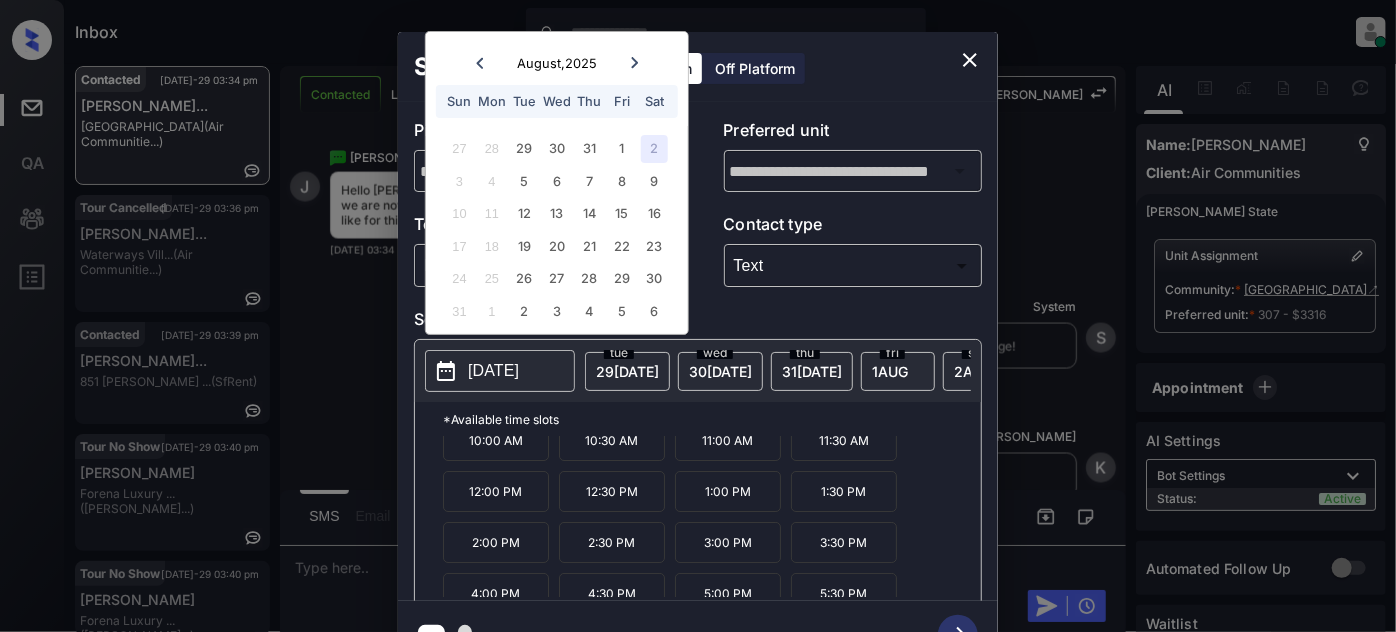 scroll, scrollTop: 31, scrollLeft: 0, axis: vertical 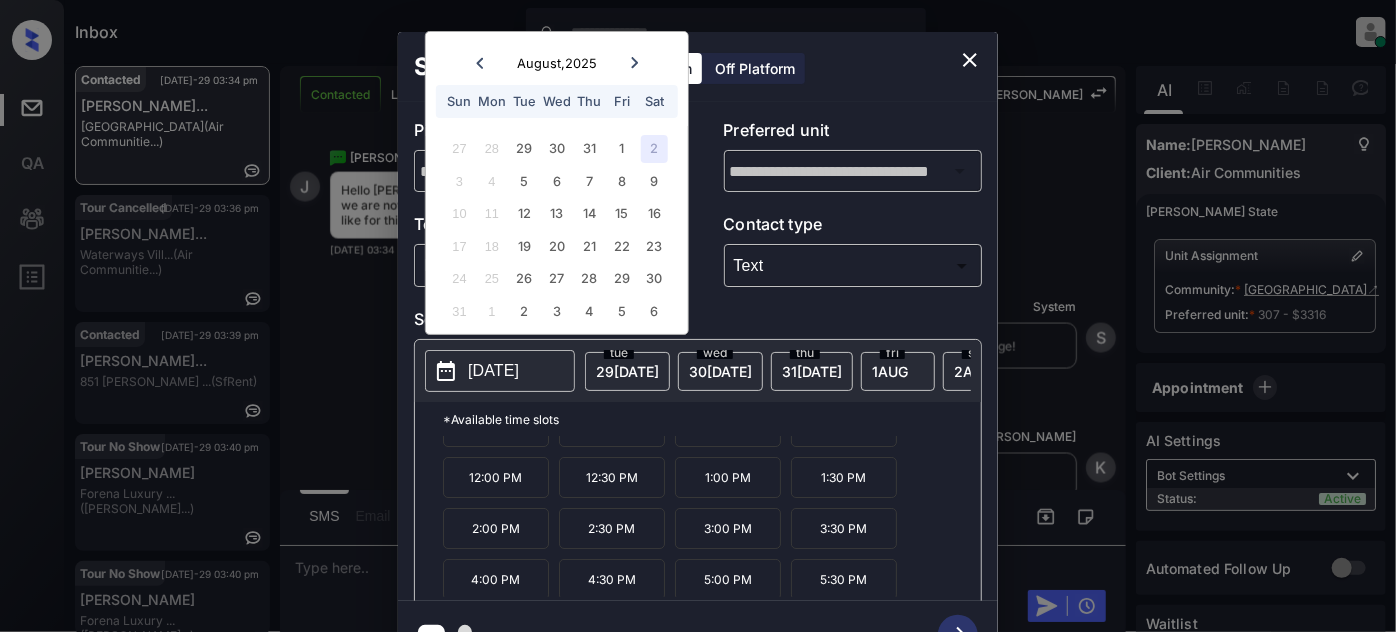 click 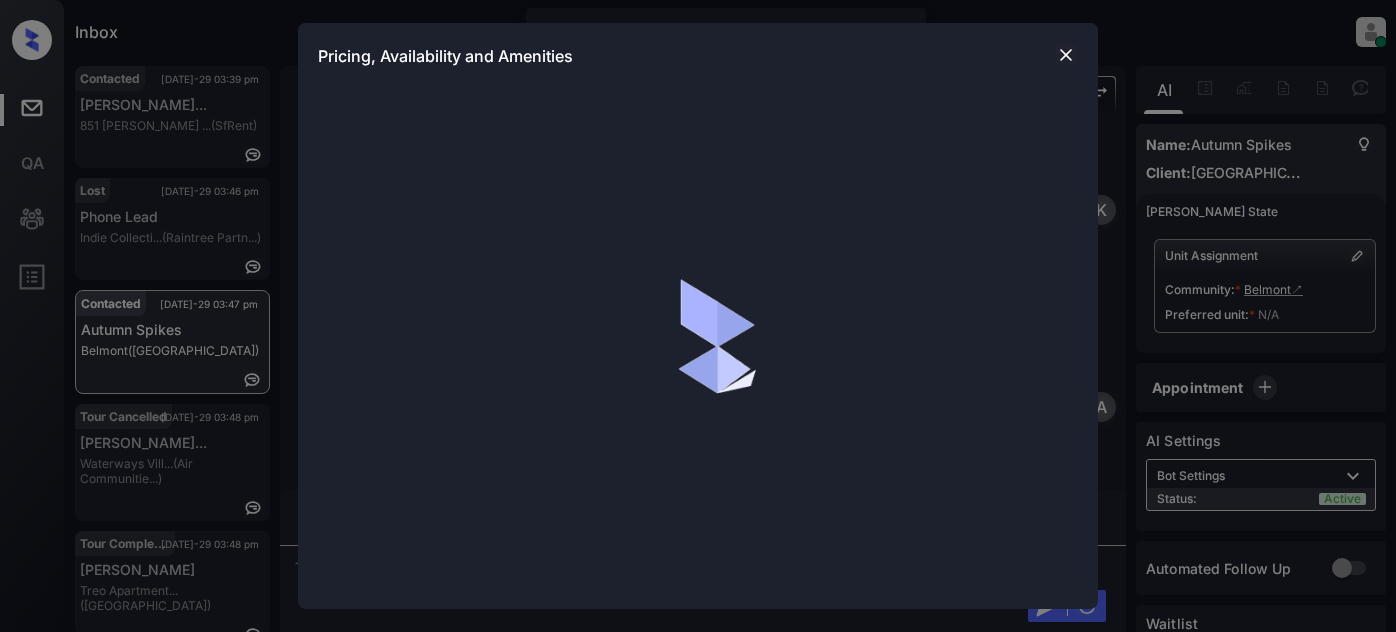 scroll, scrollTop: 0, scrollLeft: 0, axis: both 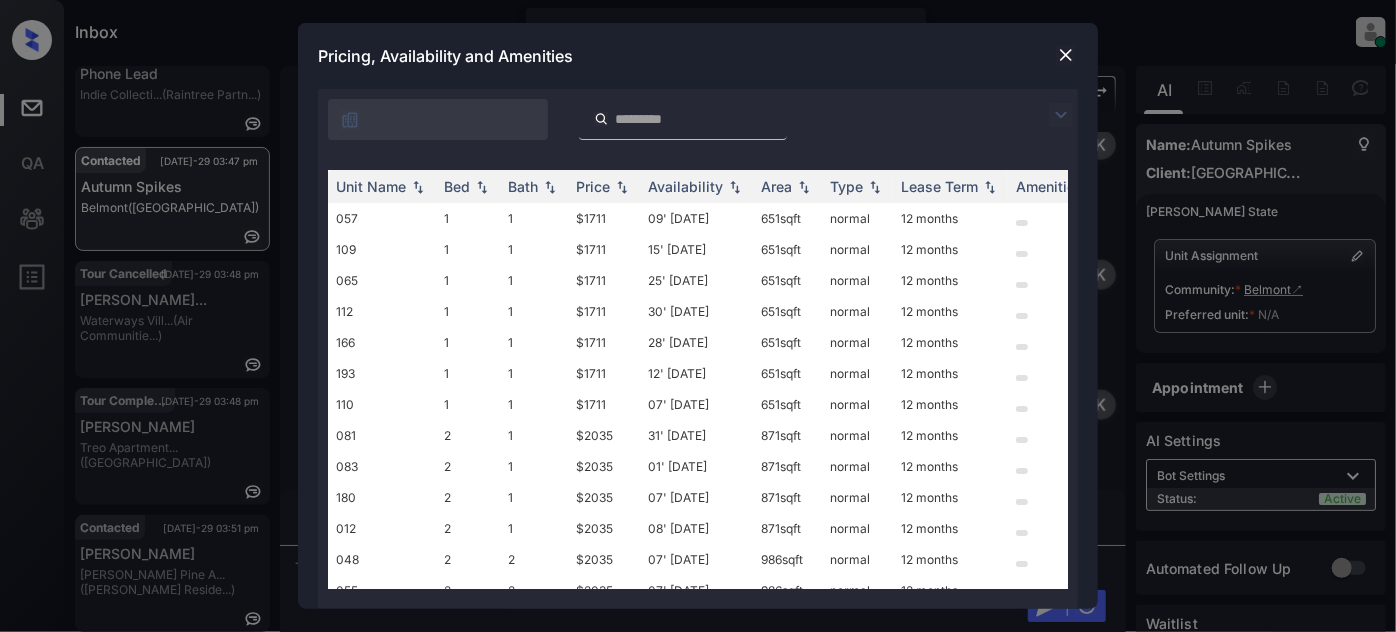 click at bounding box center [1061, 115] 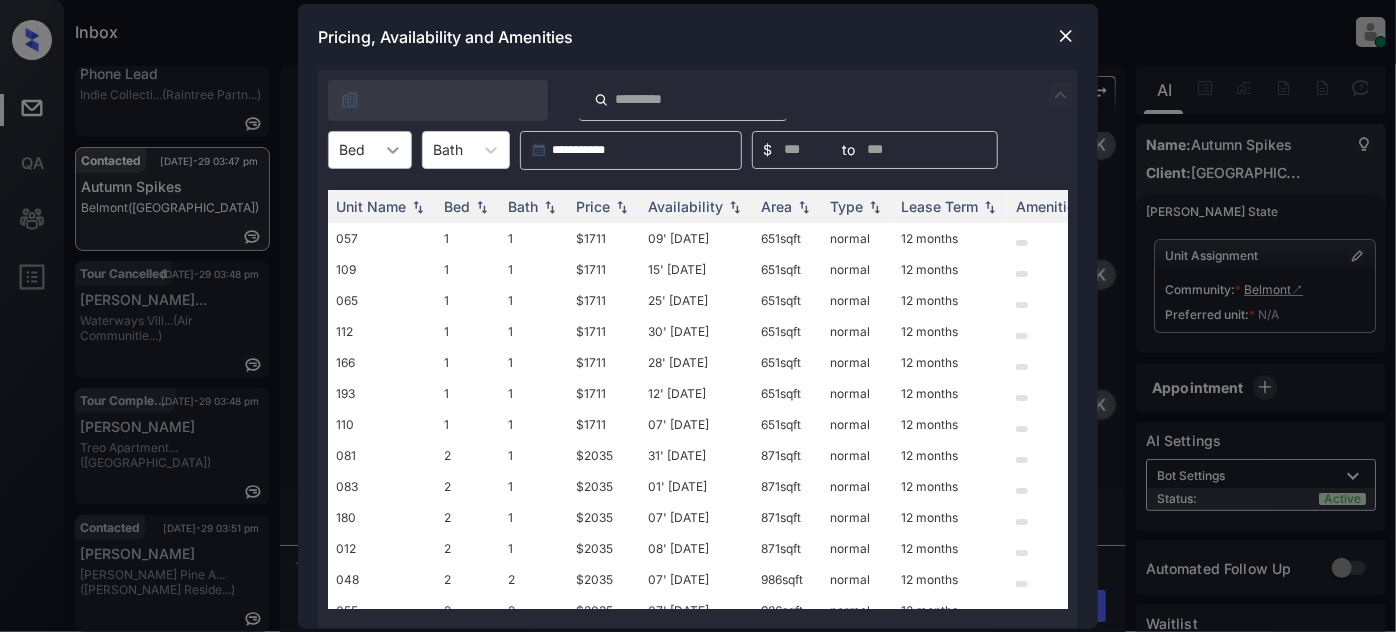 click 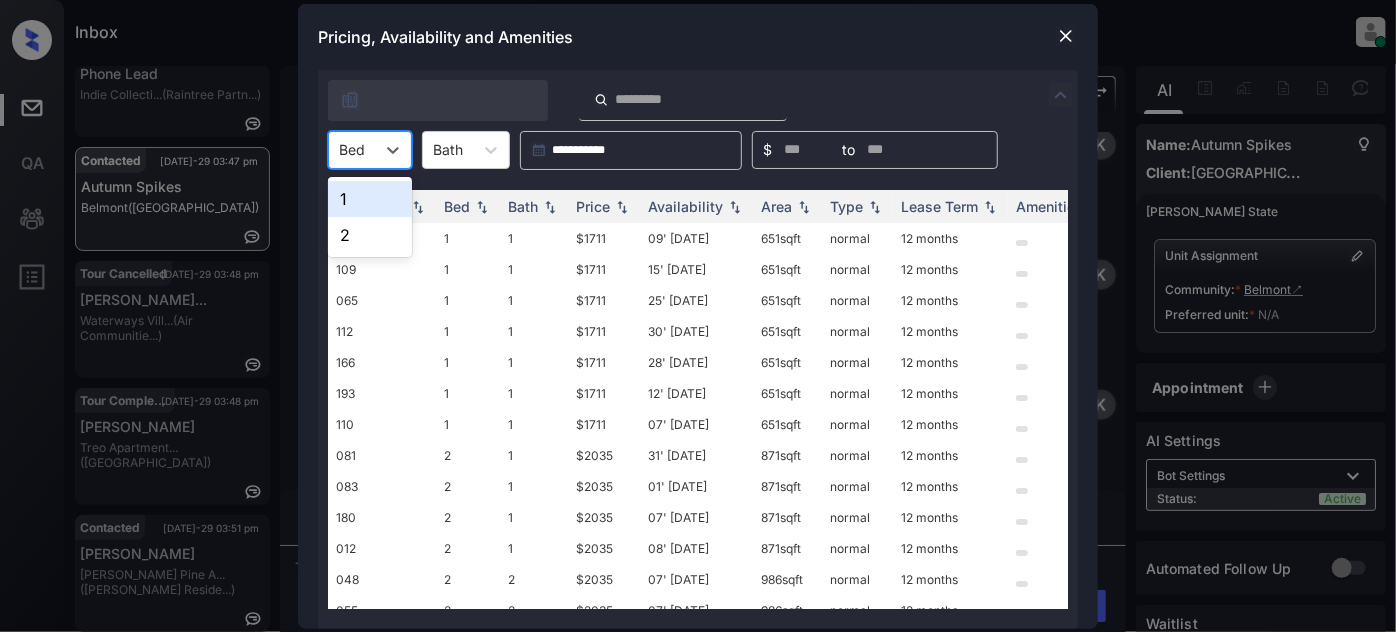 click on "1" at bounding box center [370, 199] 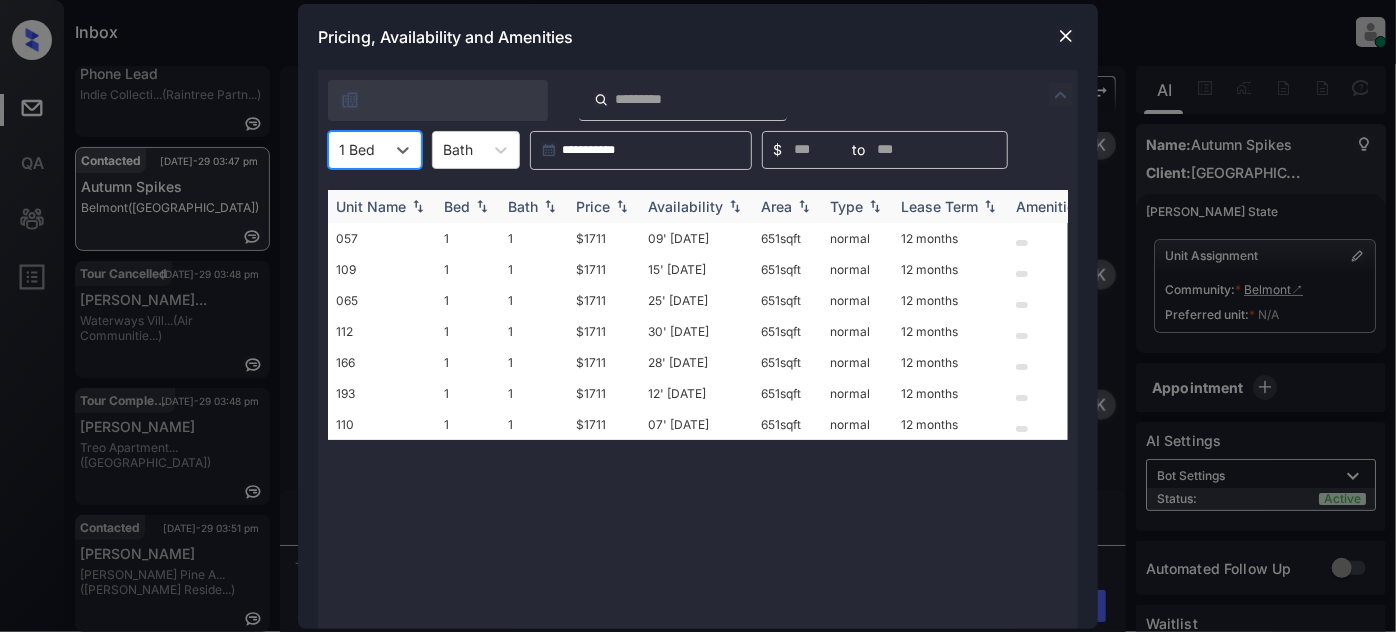 click on "Price" at bounding box center (593, 206) 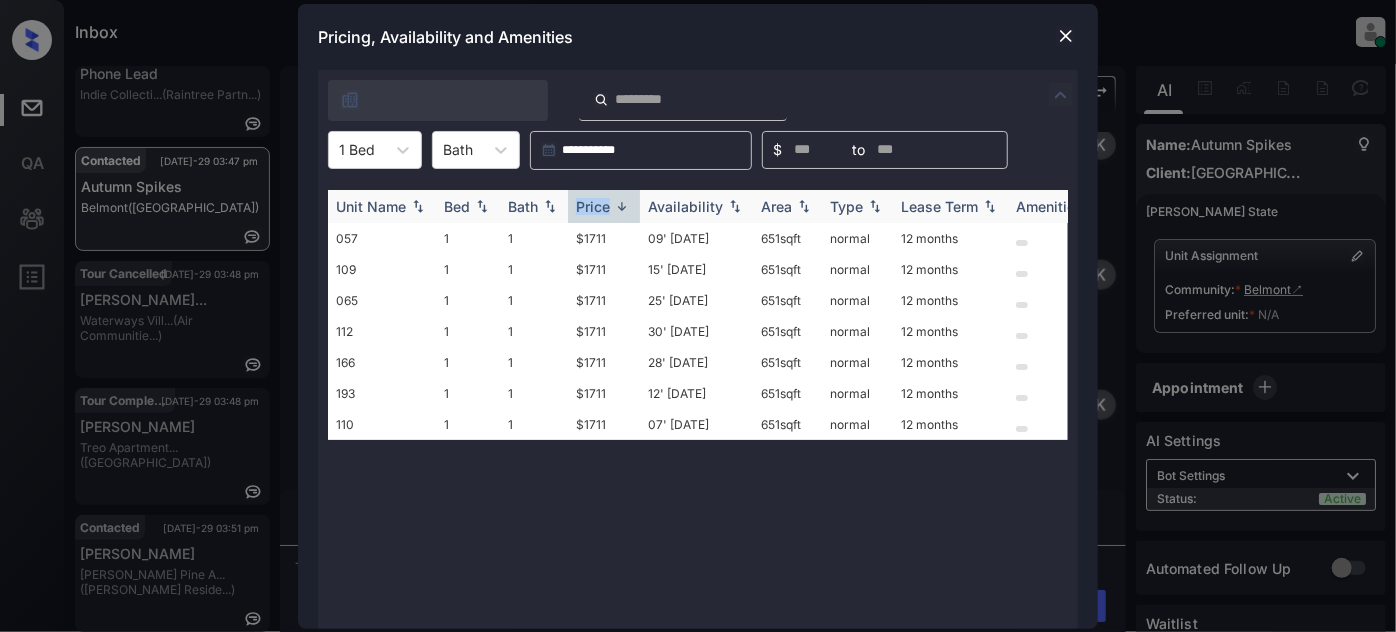 click on "Price" at bounding box center [593, 206] 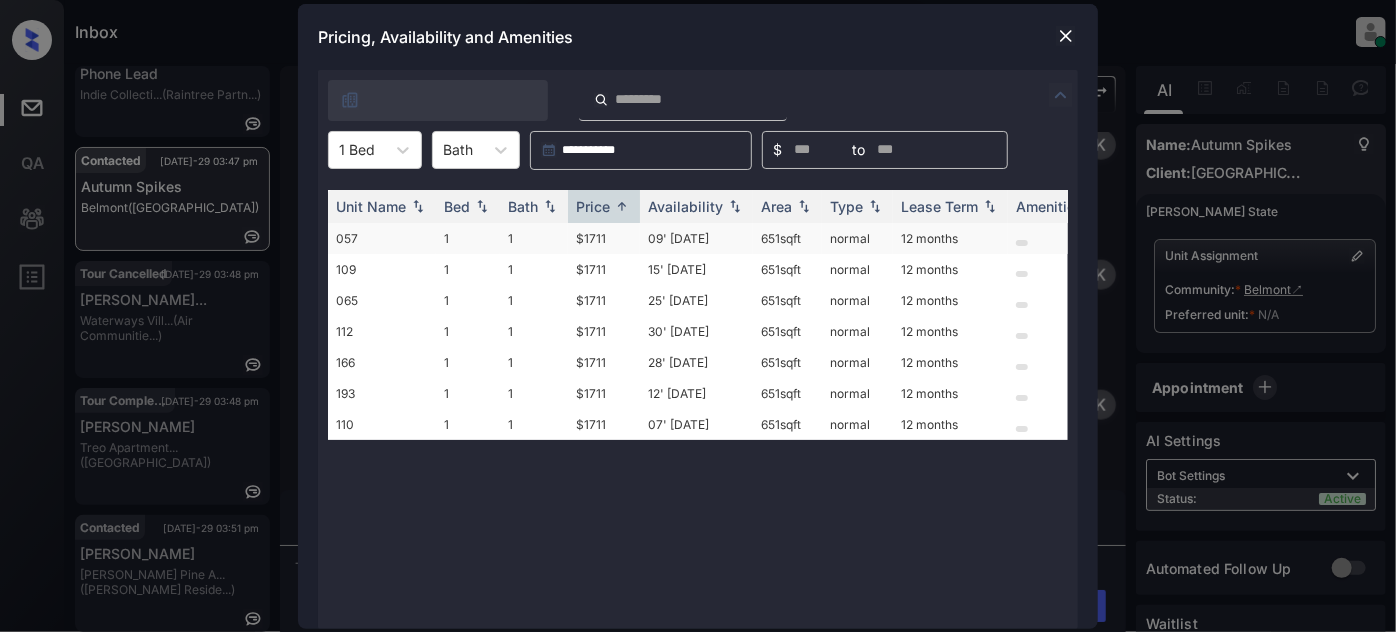 click on "09' Jun 25" at bounding box center (696, 238) 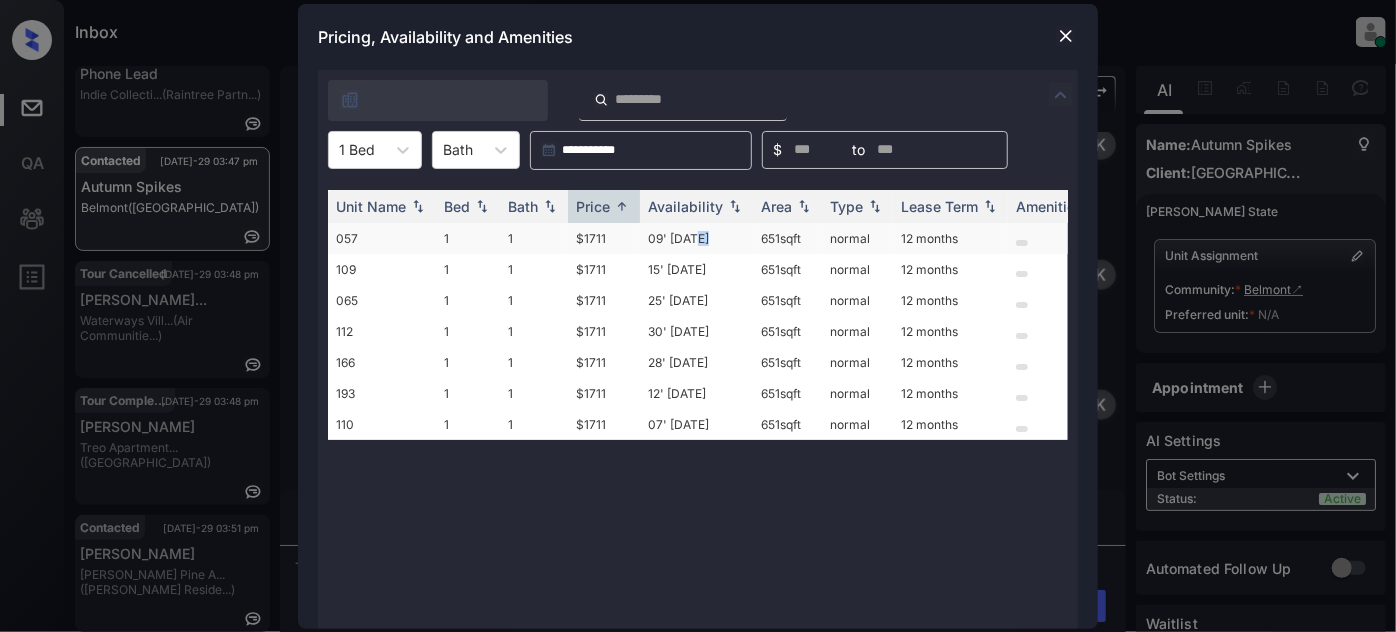 click on "09' Jun 25" at bounding box center (696, 238) 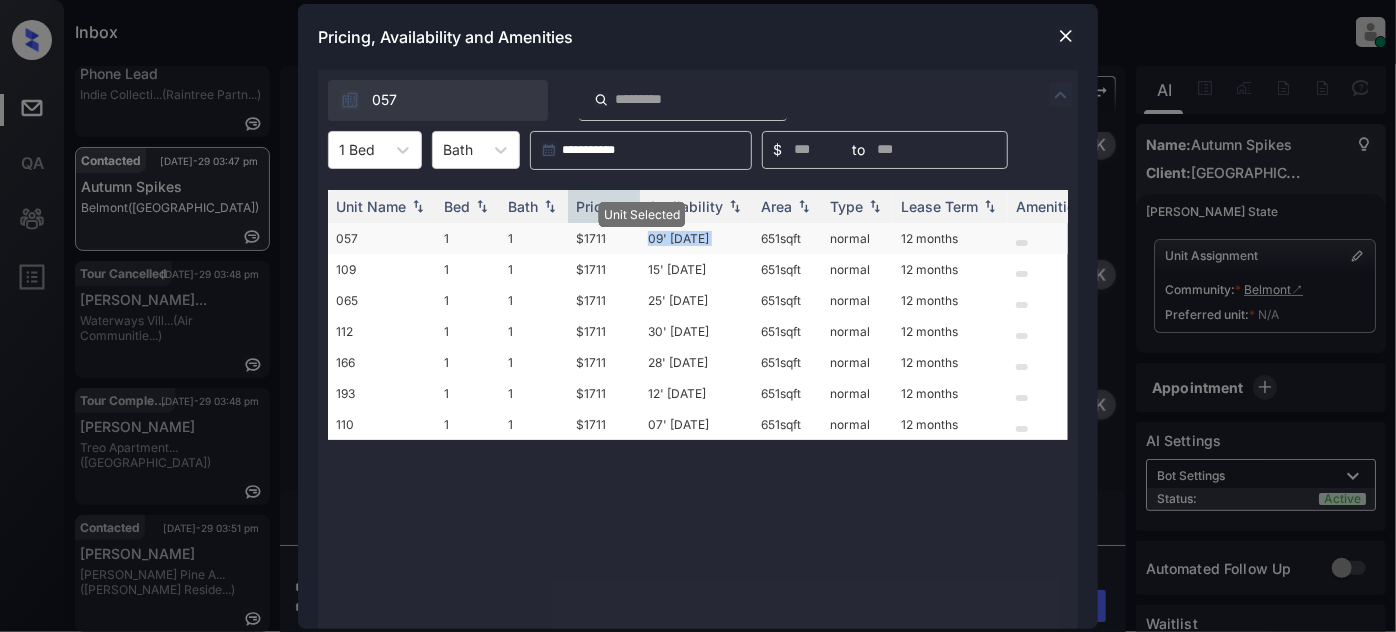 click on "09' Jun 25" at bounding box center (696, 238) 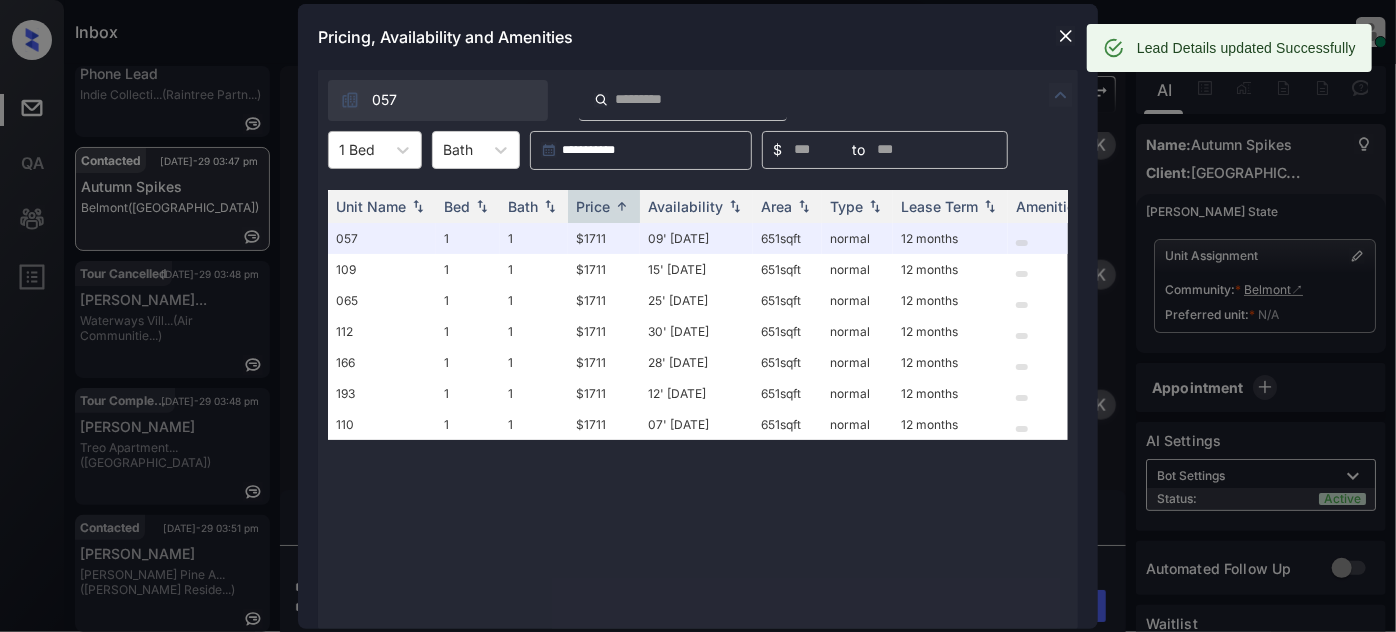 click at bounding box center (357, 149) 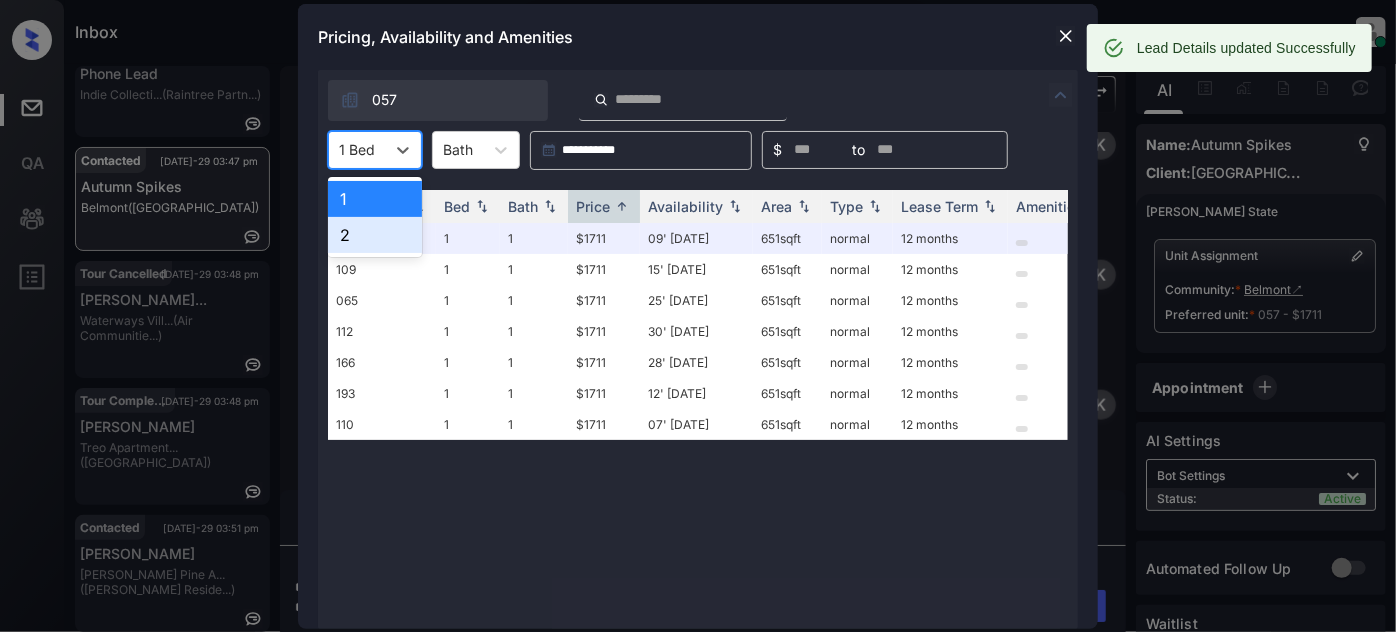 click on "2" at bounding box center (375, 235) 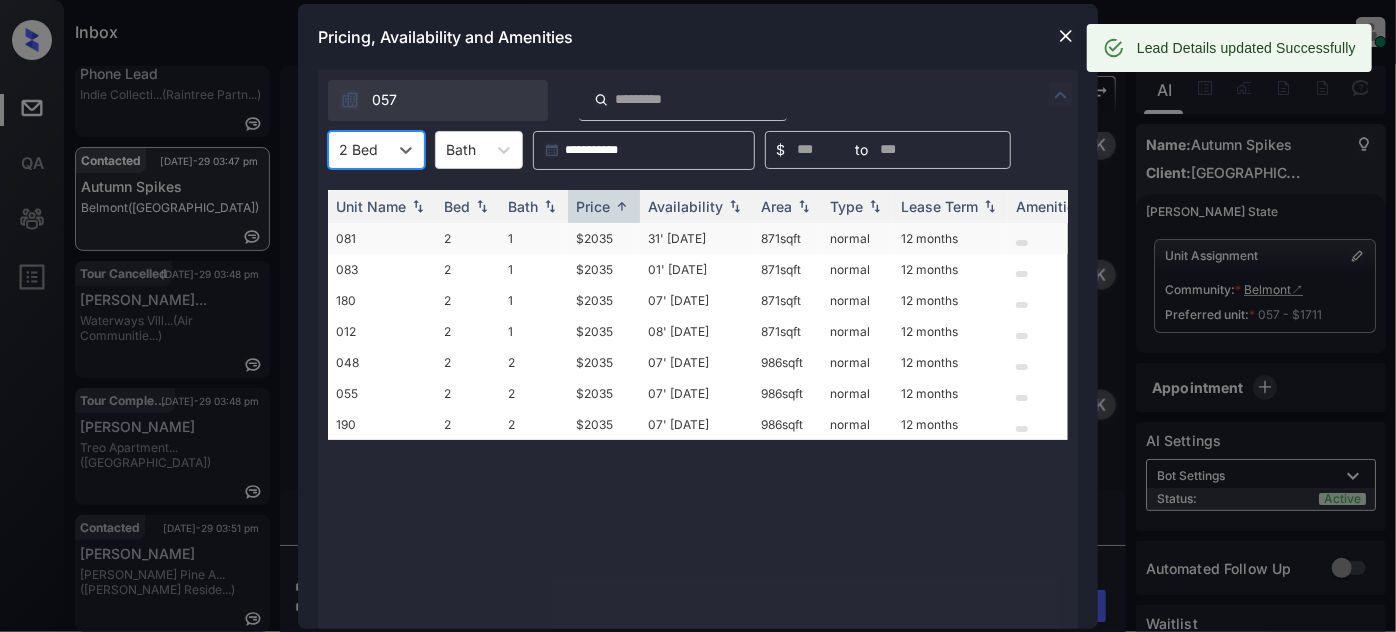 click on "31' Jul 25" at bounding box center [696, 238] 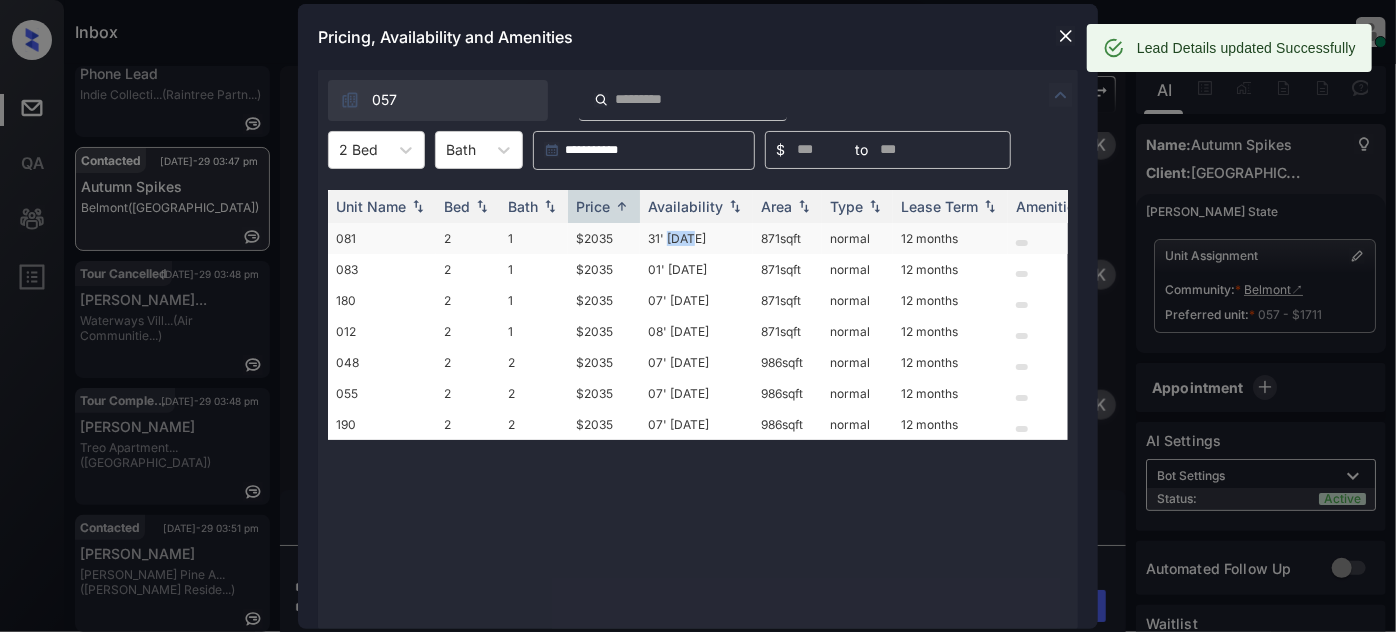 click on "31' Jul 25" at bounding box center [696, 238] 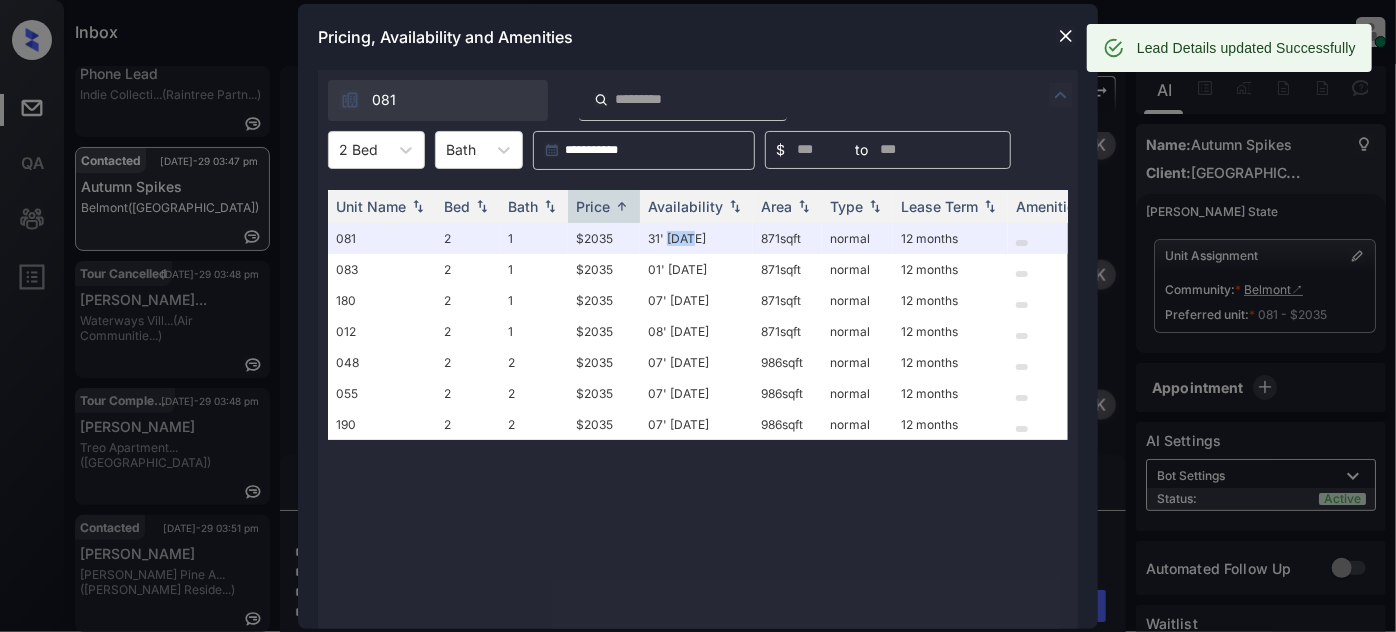 click at bounding box center [1066, 36] 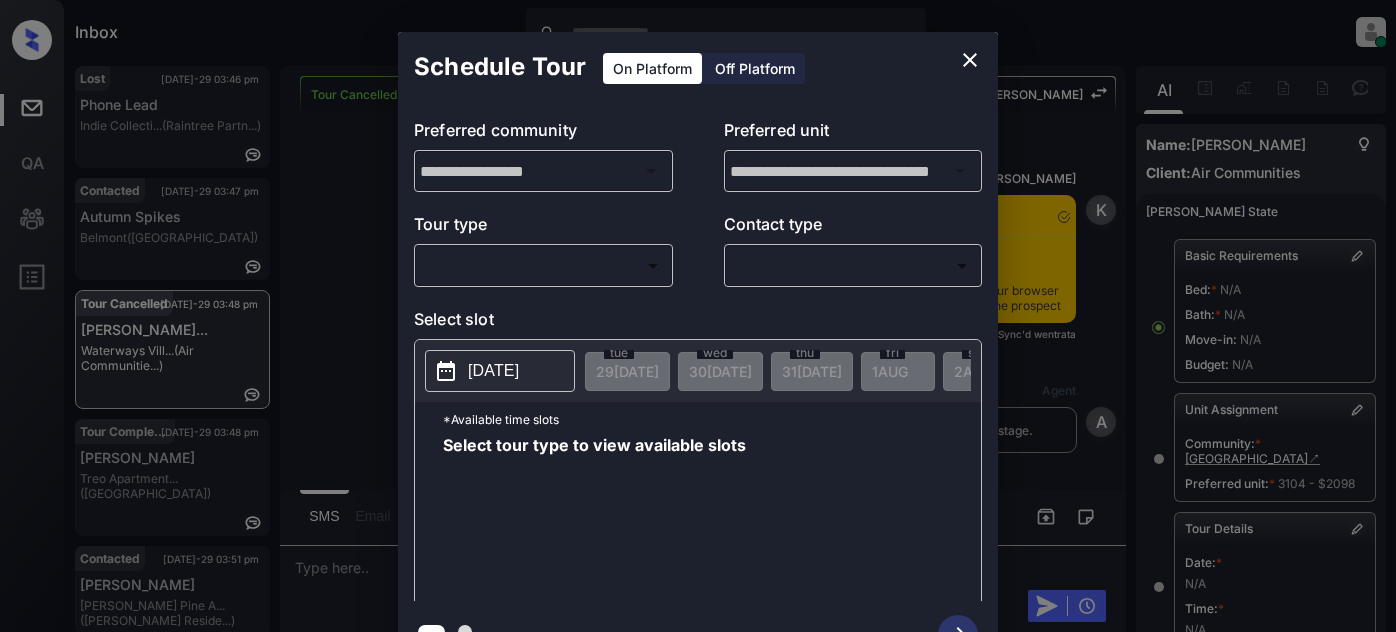 scroll, scrollTop: 0, scrollLeft: 0, axis: both 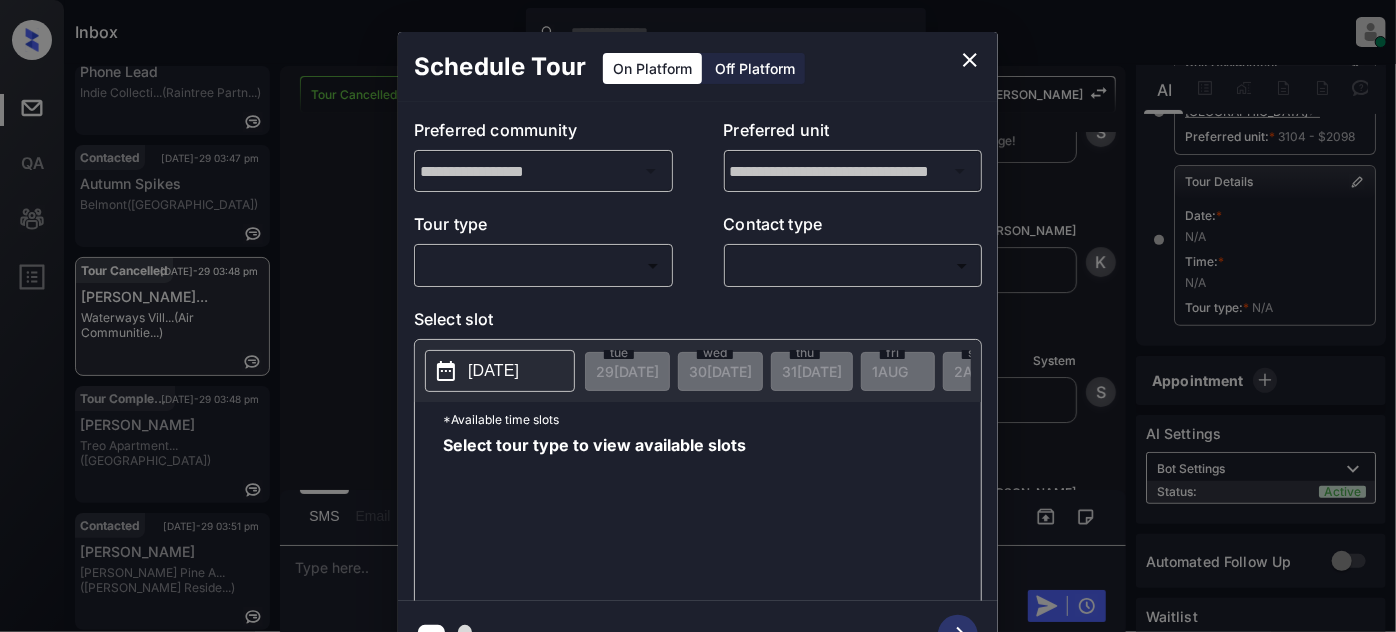 click on "Inbox Juan Carlos Manantan Online Set yourself   offline Set yourself   on break Profile Switch to  light  mode Sign out Lost Jul-29 03:46 pm   Phone Lead Indie Collecti...  (Raintree Partn...) Contacted Jul-29 03:47 pm   Autumn Spikes Belmont  (Fairfield) Tour Cancelled Jul-29 03:48 pm   Annabelle Avit... Waterways Vill...  (Air Communitie...) Tour Completed Jul-29 03:48 pm   Lizette Vargas Treo Apartment...  (Fairfield) Contacted Jul-29 03:51 pm   Mir Navidi Griffis Pine A...  (Griffis Reside...) Tour Cancelled Lost Lead Sentiment: Angry Upon sliding the acknowledgement:  Lead will move to lost stage. * ​ SMS and call option will be set to opt out. AFM will be turned off for the lead. Kelsey New Message Kelsey Notes Note: <a href="https://conversation.getzuma.com/6886b7d00cae5debc0a7ad58">https://conversation.getzuma.com/6886b7d00cae5debc0a7ad58</a> - Paste this link into your browser to view Kelsey’s conversation with the prospect Jul 27, 2025 04:35 pm  Sync'd w  entrata K New Message Agent A Zuma Z K" at bounding box center (698, 316) 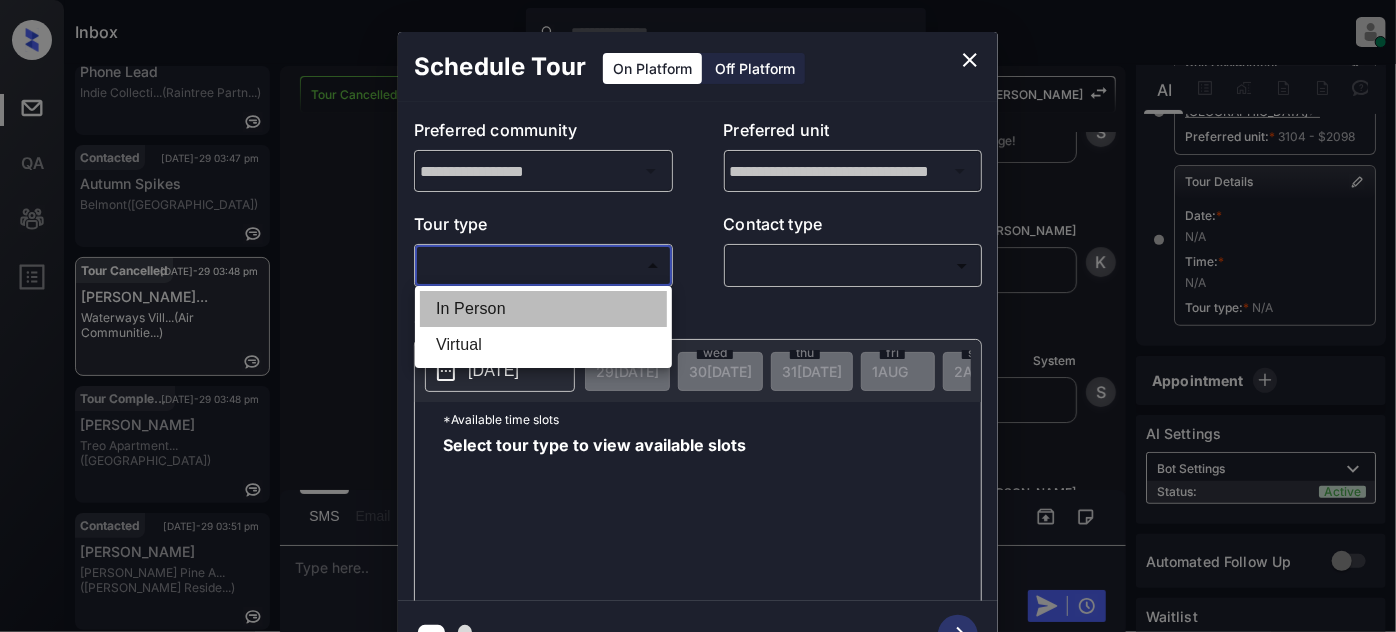 click on "In Person" at bounding box center (543, 309) 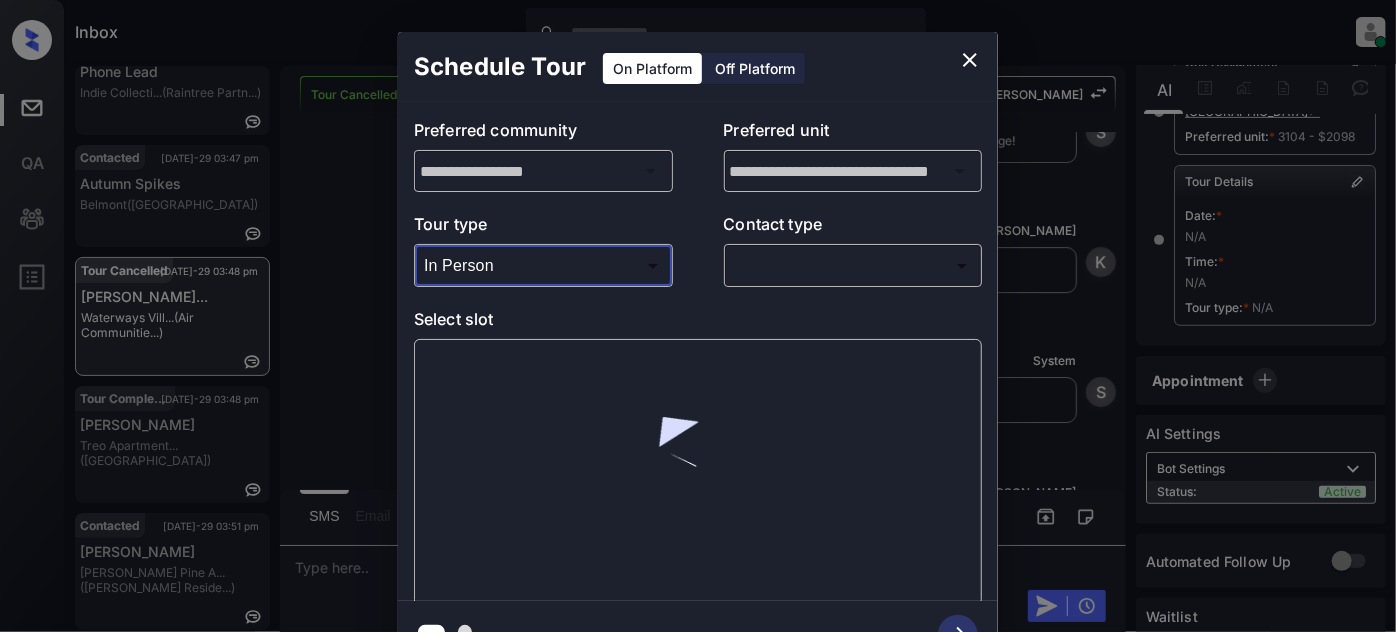click on "Inbox Juan Carlos Manantan Online Set yourself   offline Set yourself   on break Profile Switch to  light  mode Sign out Lost Jul-29 03:46 pm   Phone Lead Indie Collecti...  (Raintree Partn...) Contacted Jul-29 03:47 pm   Autumn Spikes Belmont  (Fairfield) Tour Cancelled Jul-29 03:48 pm   Annabelle Avit... Waterways Vill...  (Air Communitie...) Tour Completed Jul-29 03:48 pm   Lizette Vargas Treo Apartment...  (Fairfield) Contacted Jul-29 03:51 pm   Mir Navidi Griffis Pine A...  (Griffis Reside...) Tour Cancelled Lost Lead Sentiment: Angry Upon sliding the acknowledgement:  Lead will move to lost stage. * ​ SMS and call option will be set to opt out. AFM will be turned off for the lead. Kelsey New Message Kelsey Notes Note: <a href="https://conversation.getzuma.com/6886b7d00cae5debc0a7ad58">https://conversation.getzuma.com/6886b7d00cae5debc0a7ad58</a> - Paste this link into your browser to view Kelsey’s conversation with the prospect Jul 27, 2025 04:35 pm  Sync'd w  entrata K New Message Agent A Zuma Z K" at bounding box center [698, 316] 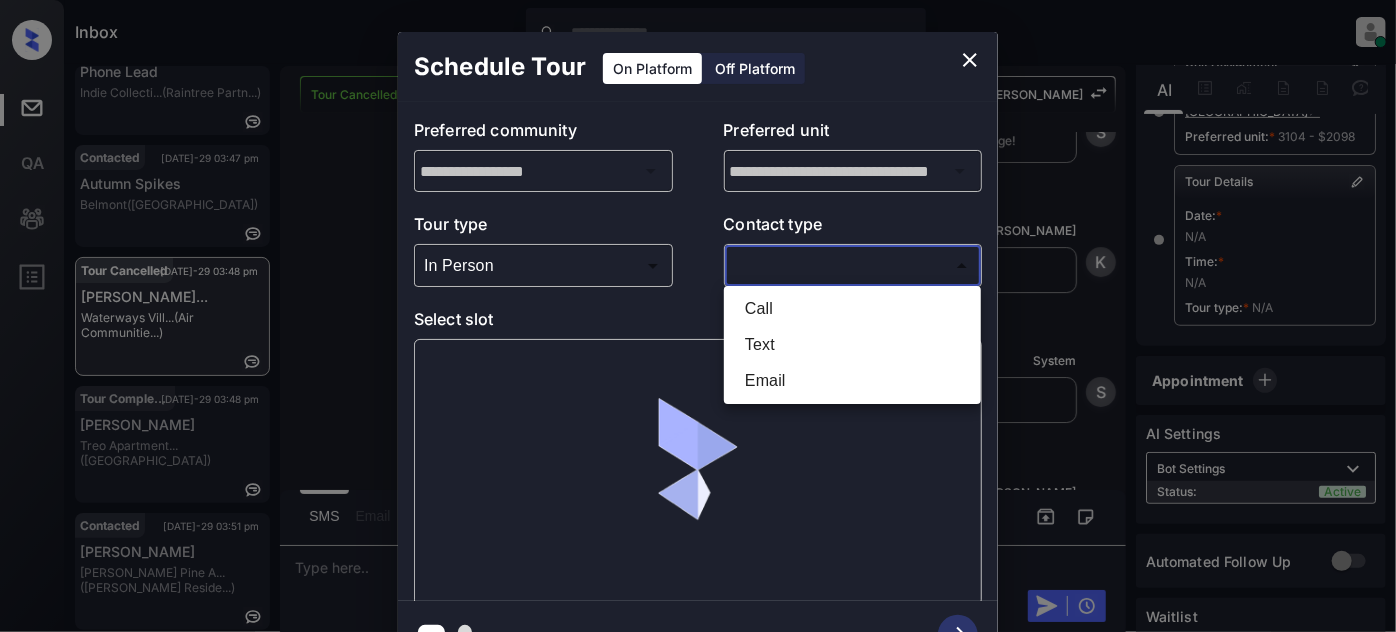click on "Text" at bounding box center (852, 345) 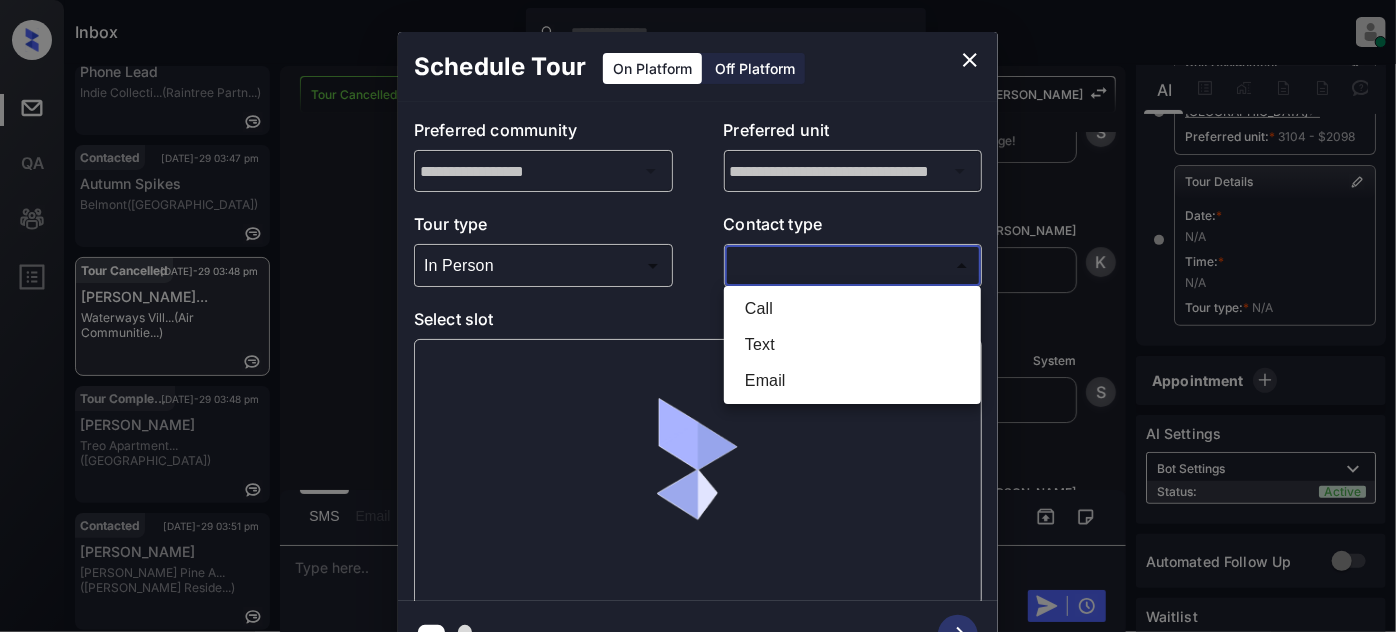 type on "****" 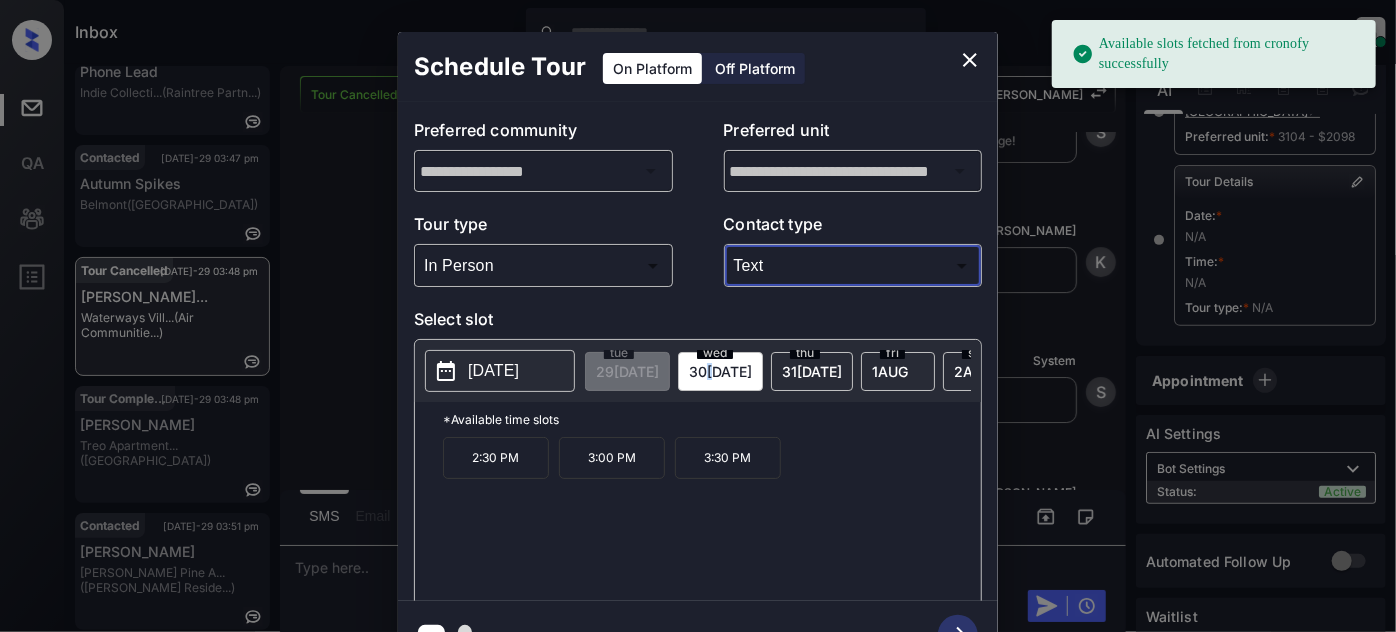 click on "30 JUL" at bounding box center [627, 371] 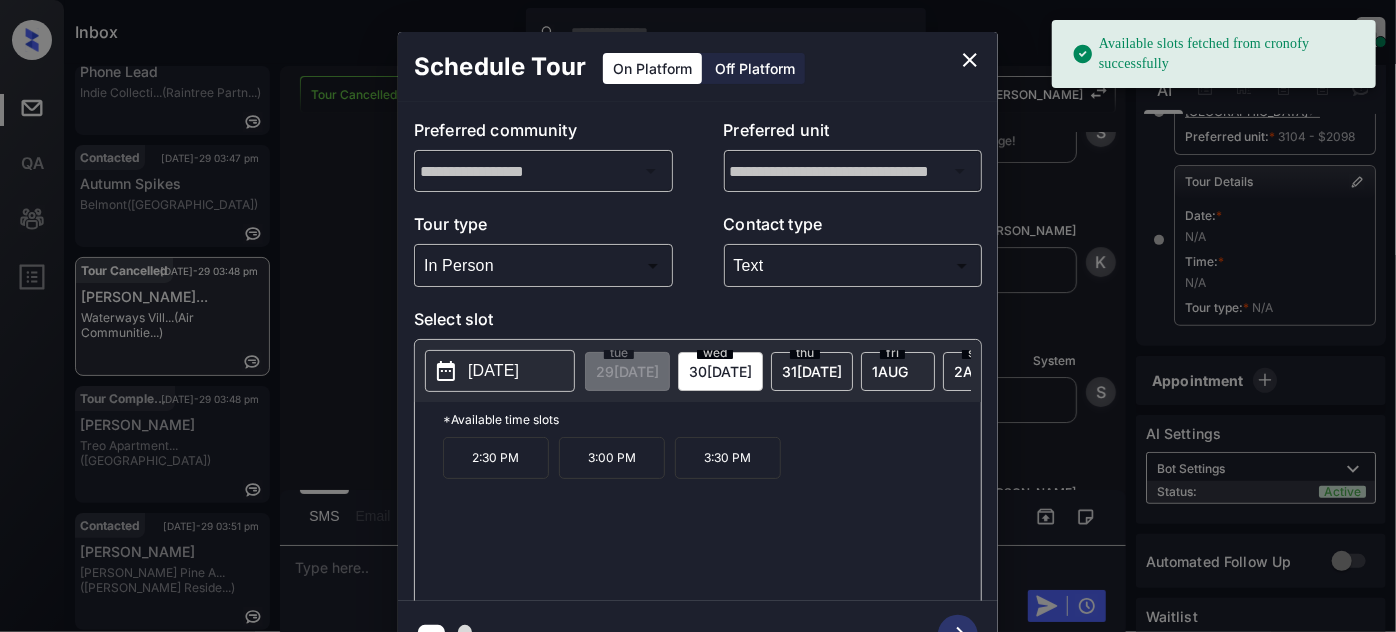 click on "31 JUL" at bounding box center (627, 371) 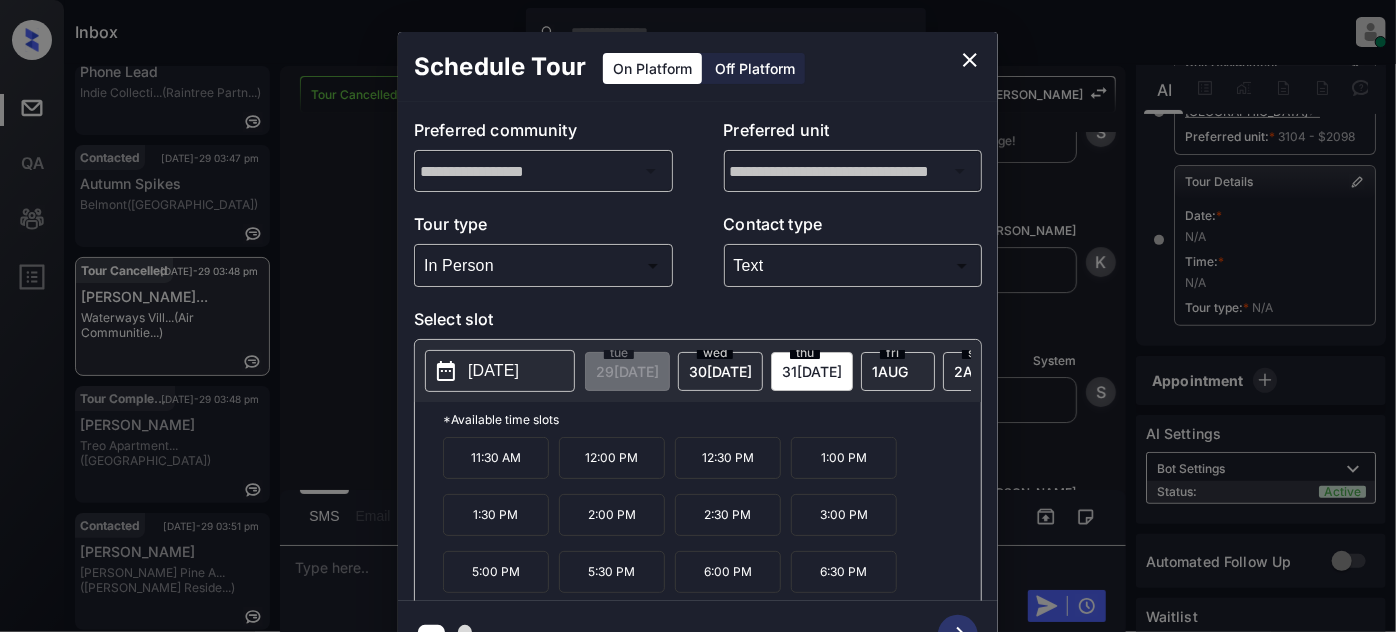 click on "30 JUL" at bounding box center (627, 371) 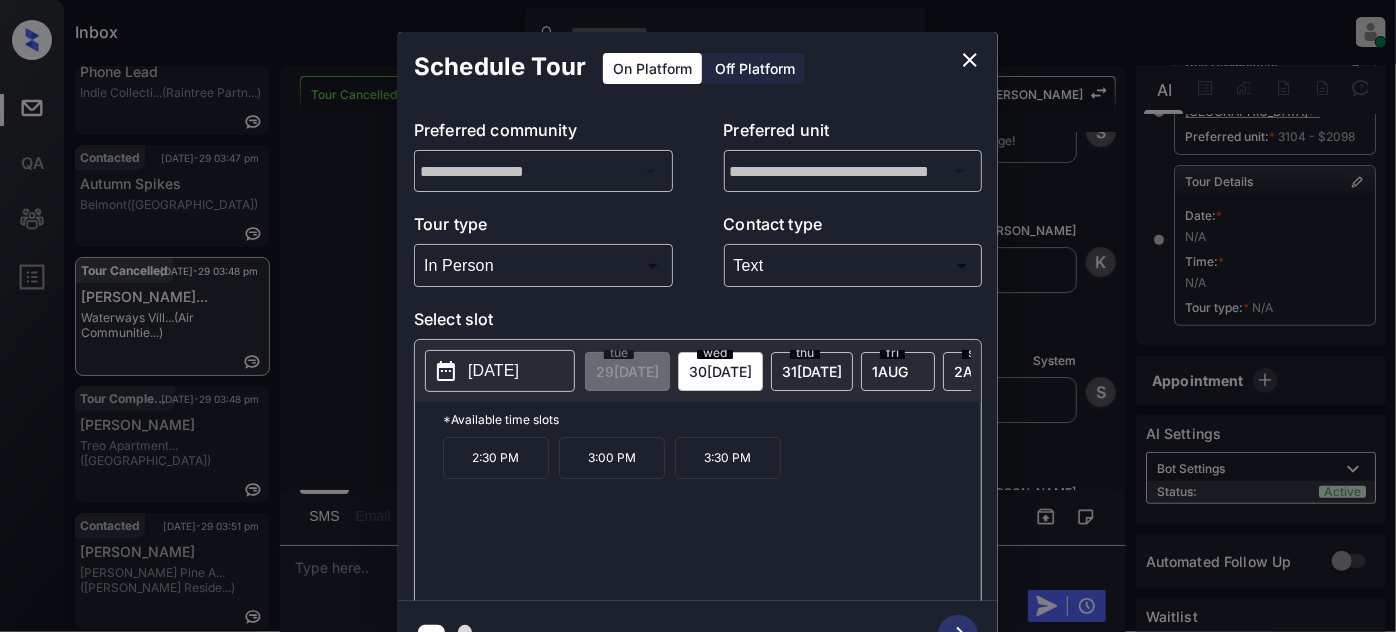 click on "tue 29 JUL wed 30 JUL thu 31 JUL fri 1 AUG sat 2 AUG sun 3 AUG mon 4 AUG tue 5 AUG wed 6 AUG thu 7 AUG fri 8 AUG sat 9 AUG sun 10 AUG mon 11 AUG tue 12 AUG wed 13 AUG thu 14 AUG fri 15 AUG sat 16 AUG sun 17 AUG mon 18 AUG tue 19 AUG wed 20 AUG thu 21 AUG fri 22 AUG sat 23 AUG sun 24 AUG mon 25 AUG tue 26 AUG wed 27 AUG thu 28 AUG fri 29 AUG sat 30 AUG sun 31 AUG mon 1 SEP tue 2 SEP wed 3 SEP thu 4 SEP fri 5 SEP sat 6 SEP sun 7 SEP mon 8 SEP tue 9 SEP wed 10 SEP thu 11 SEP fri 12 SEP sat 13 SEP sun 14 SEP mon 15 SEP tue 16 SEP wed 17 SEP thu 18 SEP fri 19 SEP sat 20 SEP sun 21 SEP mon 22 SEP tue 23 SEP wed 24 SEP thu 25 SEP fri 26 SEP" at bounding box center (3060, 371) 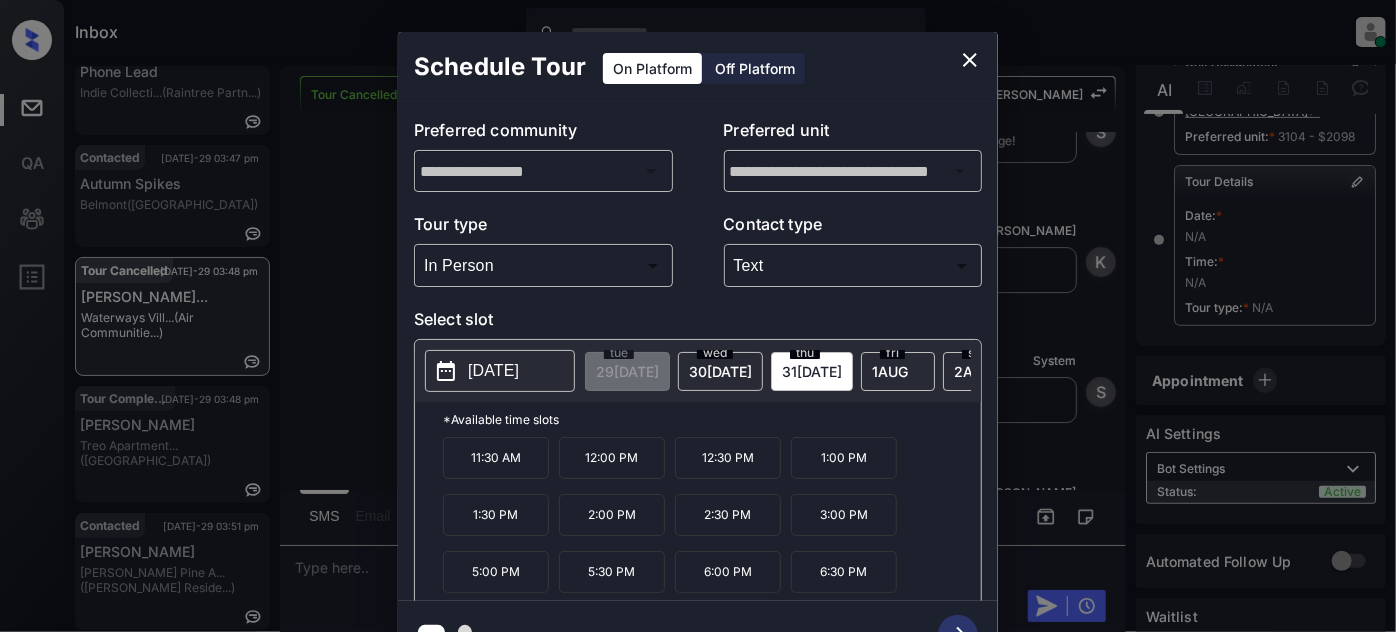 click on "fri 1 AUG" at bounding box center [898, 371] 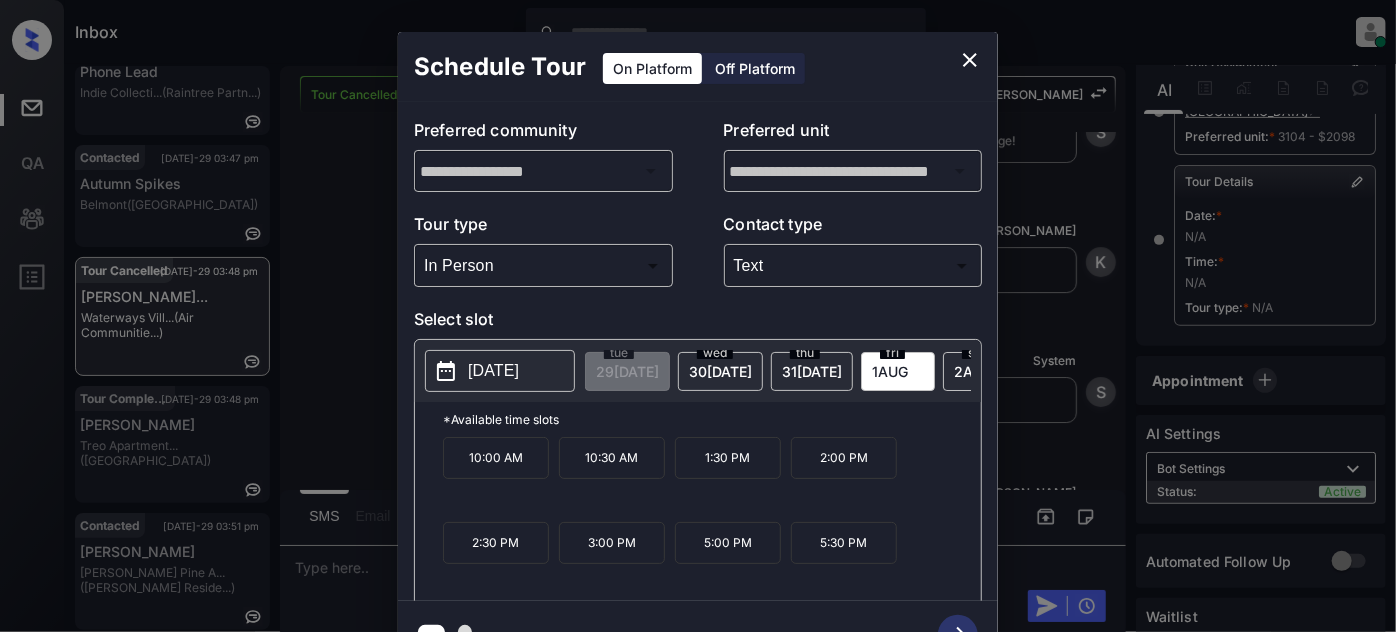 click on "30 JUL" at bounding box center [627, 371] 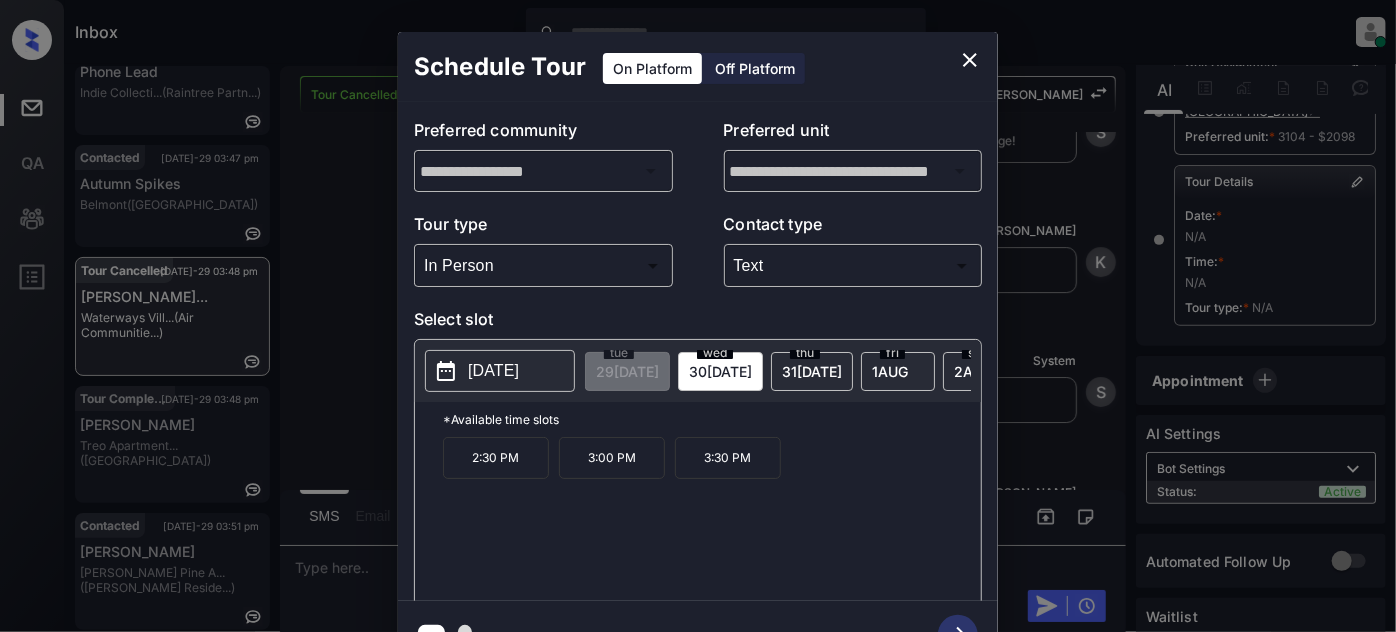 click on "[DATE]" at bounding box center [627, 371] 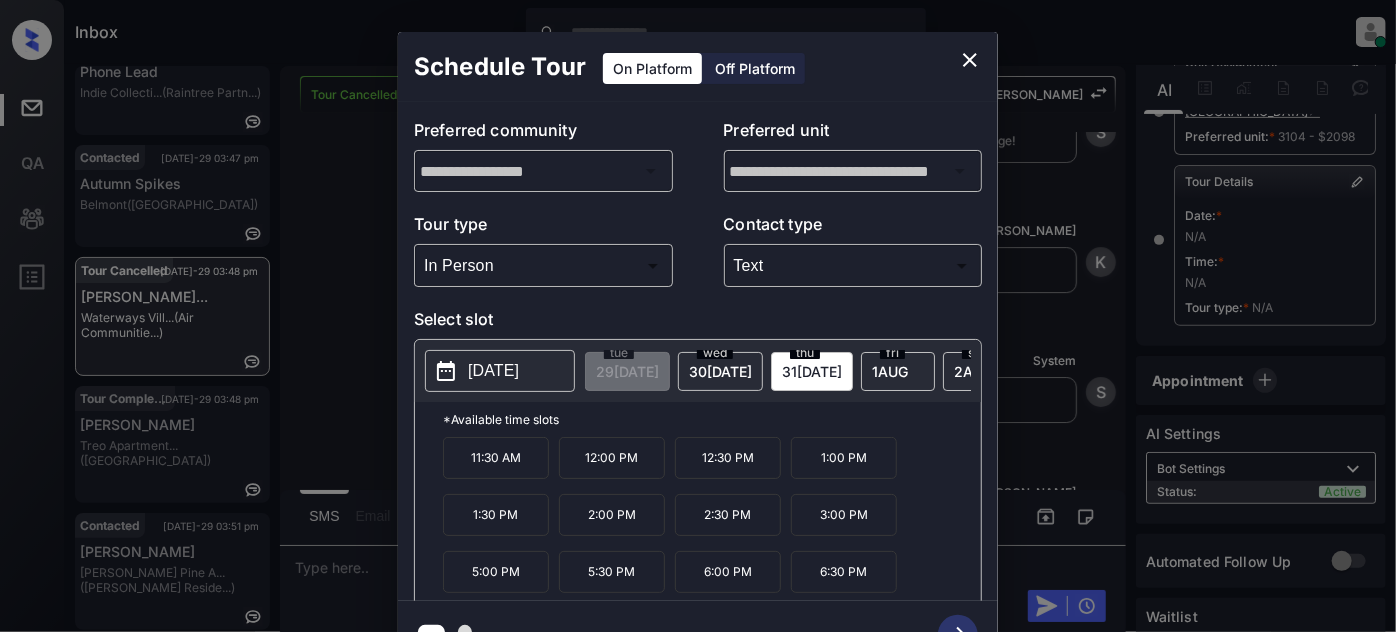 click on "30 JUL" at bounding box center [627, 371] 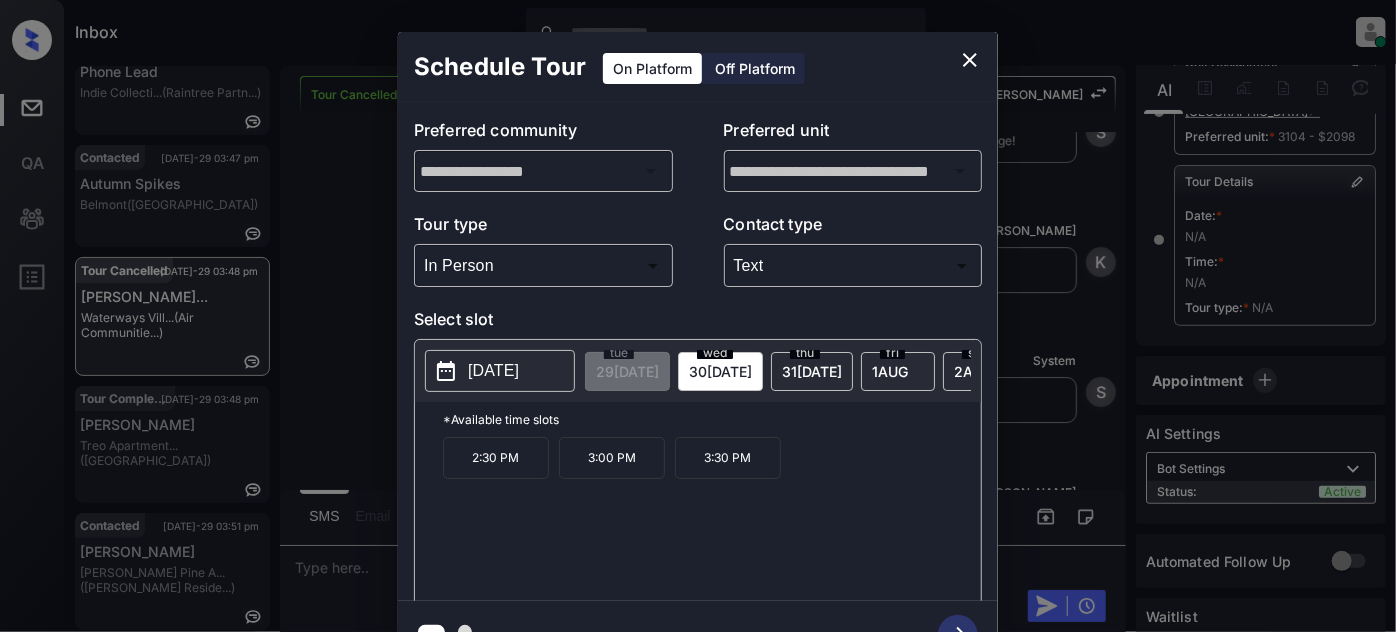 click on "thu 31 JUL" at bounding box center [812, 371] 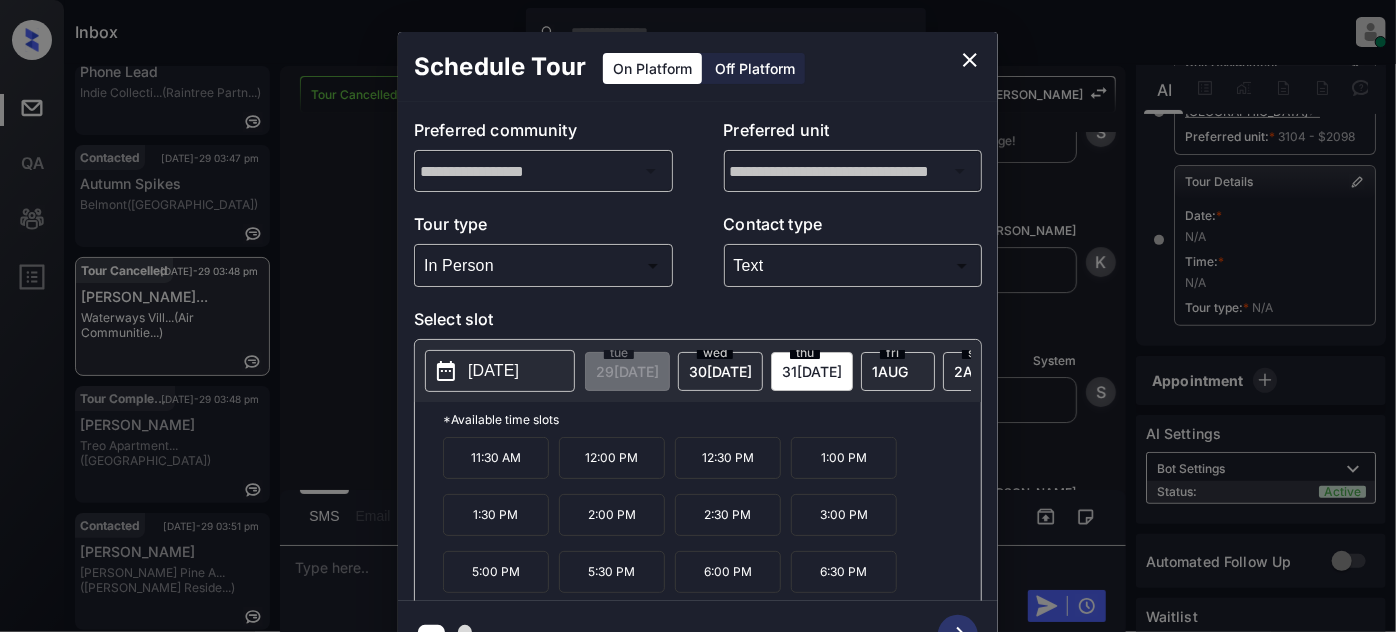 click on "fri 1 AUG" at bounding box center (898, 371) 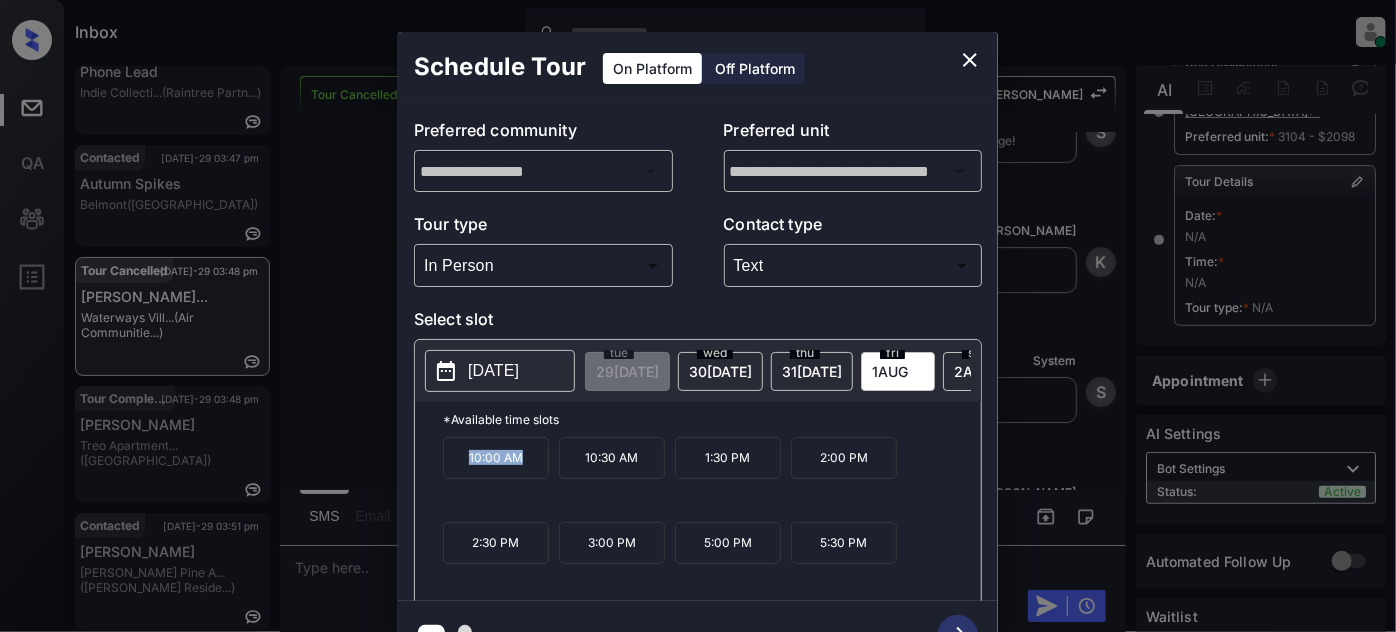 drag, startPoint x: 549, startPoint y: 467, endPoint x: 445, endPoint y: 468, distance: 104.00481 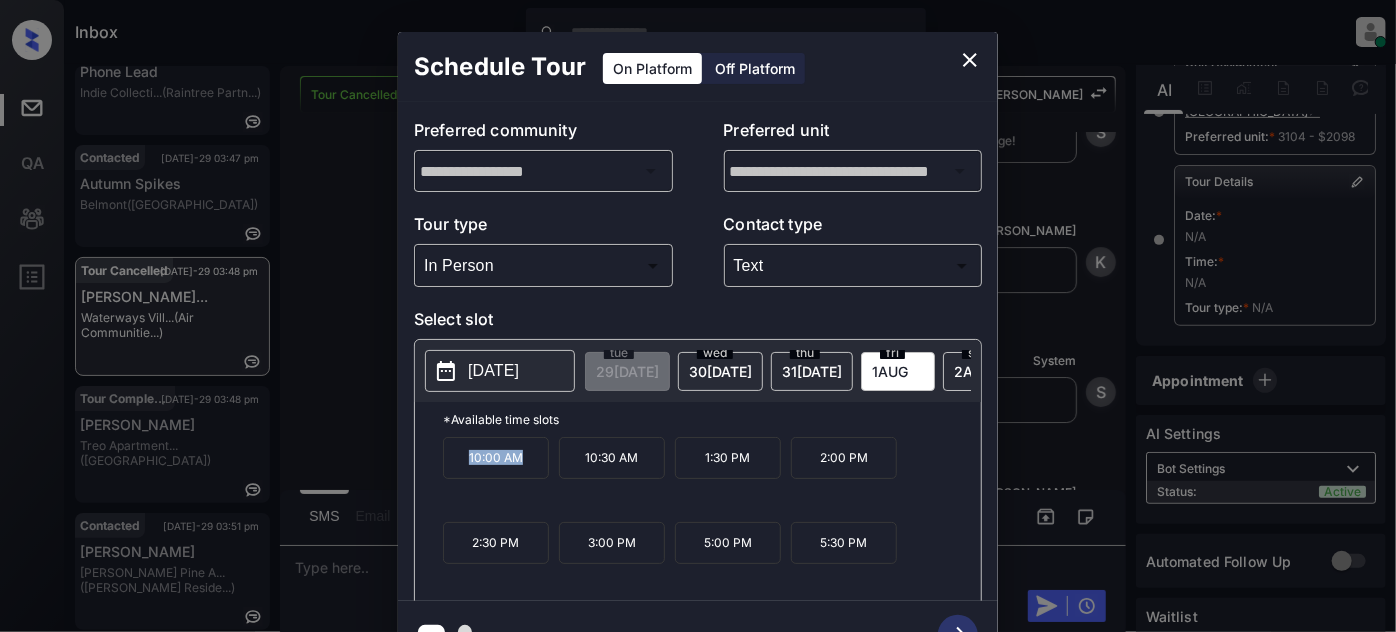 copy on "10:00 AM" 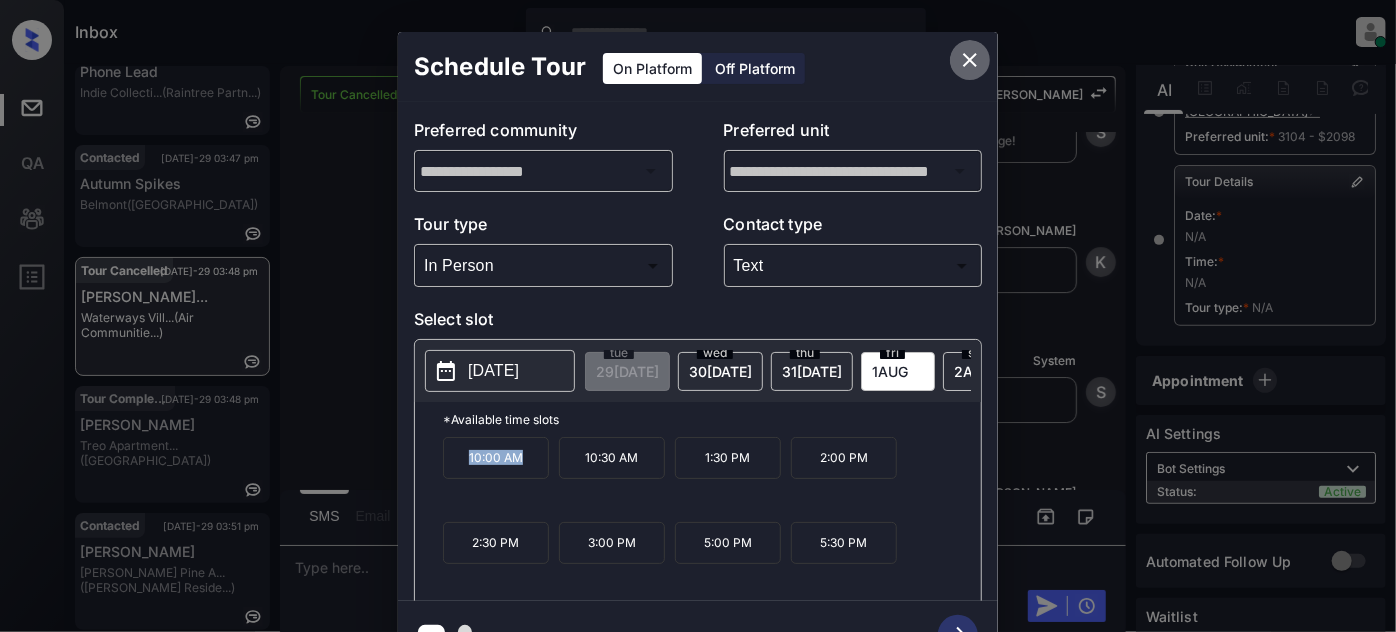 click 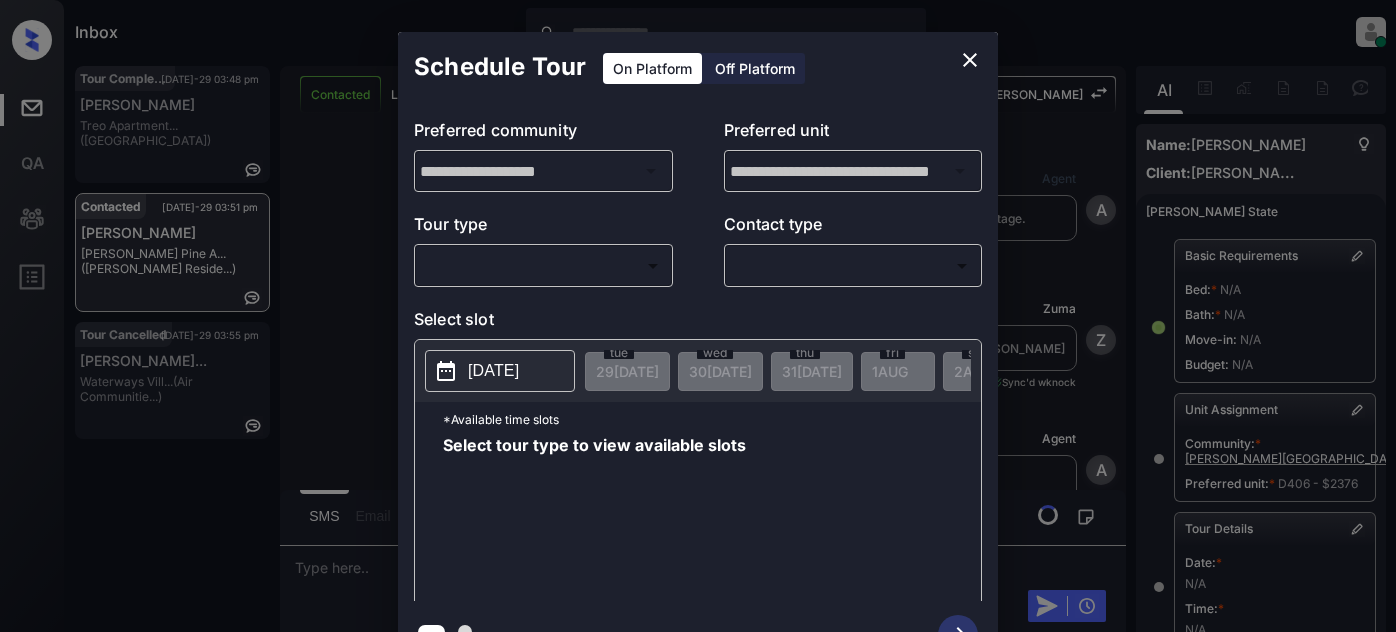 scroll, scrollTop: 0, scrollLeft: 0, axis: both 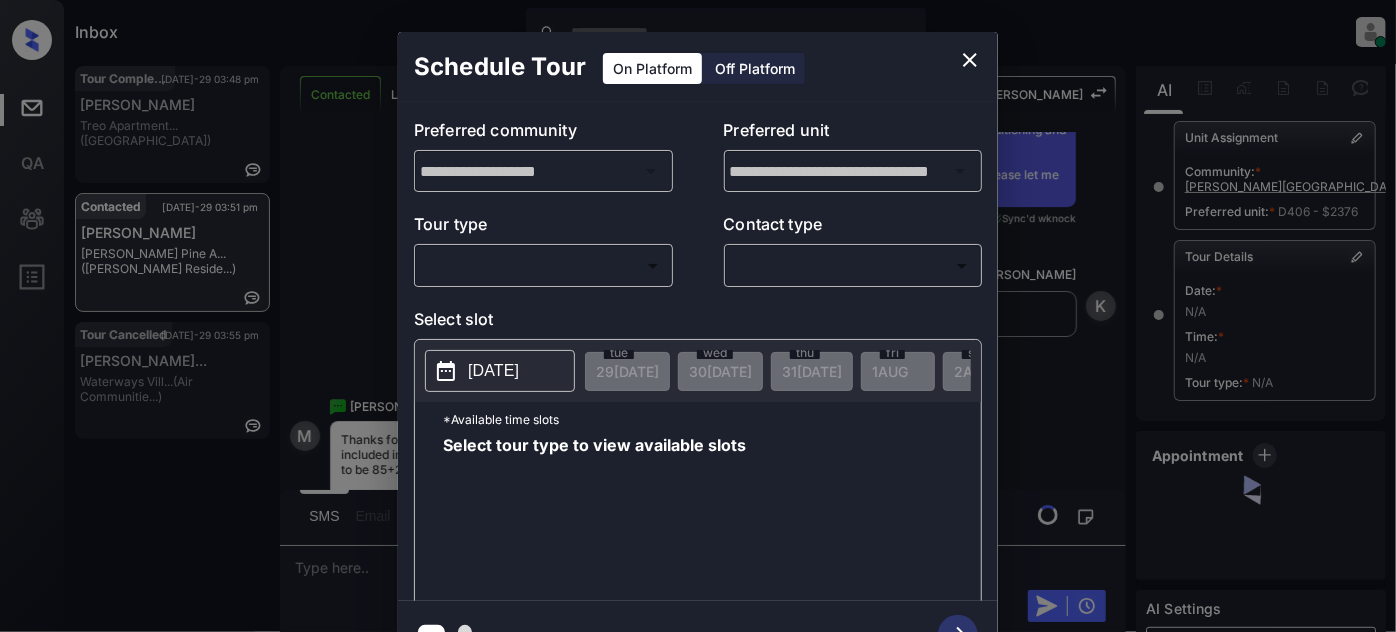 click on "Inbox [PERSON_NAME] Online Set yourself   offline Set yourself   on break Profile Switch to  light  mode Sign out Tour Completed [DATE]-29 03:48 pm   [PERSON_NAME] Treo Apartment...  ([GEOGRAPHIC_DATA]) Contacted [DATE]-29 03:51 pm   [PERSON_NAME] Pine A...  ([PERSON_NAME] Reside...) Tour Cancelled [DATE]-29 03:55 pm   [PERSON_NAME]... Waterways Vill...  (Air Communitie...) Contacted Lost Lead Sentiment: Angry Upon sliding the acknowledgement:  Lead will move to lost stage. * ​ SMS and call option will be set to opt out. AFM will be turned off for the lead. [PERSON_NAME] New Message Agent Lead created via callToText in Inbound stage. [DATE] 03:26 pm A New Message [PERSON_NAME] Lead transferred to leasing agent: [PERSON_NAME] [DATE] 03:26 pm  Sync'd w  knock Z New Message Agent AFM Request sent to [PERSON_NAME]. [DATE] 03:26 pm A New Message [PERSON_NAME] [DATE] 03:26 pm   | TemplateAFMSms  Sync'd w  knock K New Message [PERSON_NAME] Lead archived by [PERSON_NAME]! [DATE] 03:26 pm K New Message [PERSON_NAME] [DATE] 03:28 pm   knock M" at bounding box center [698, 316] 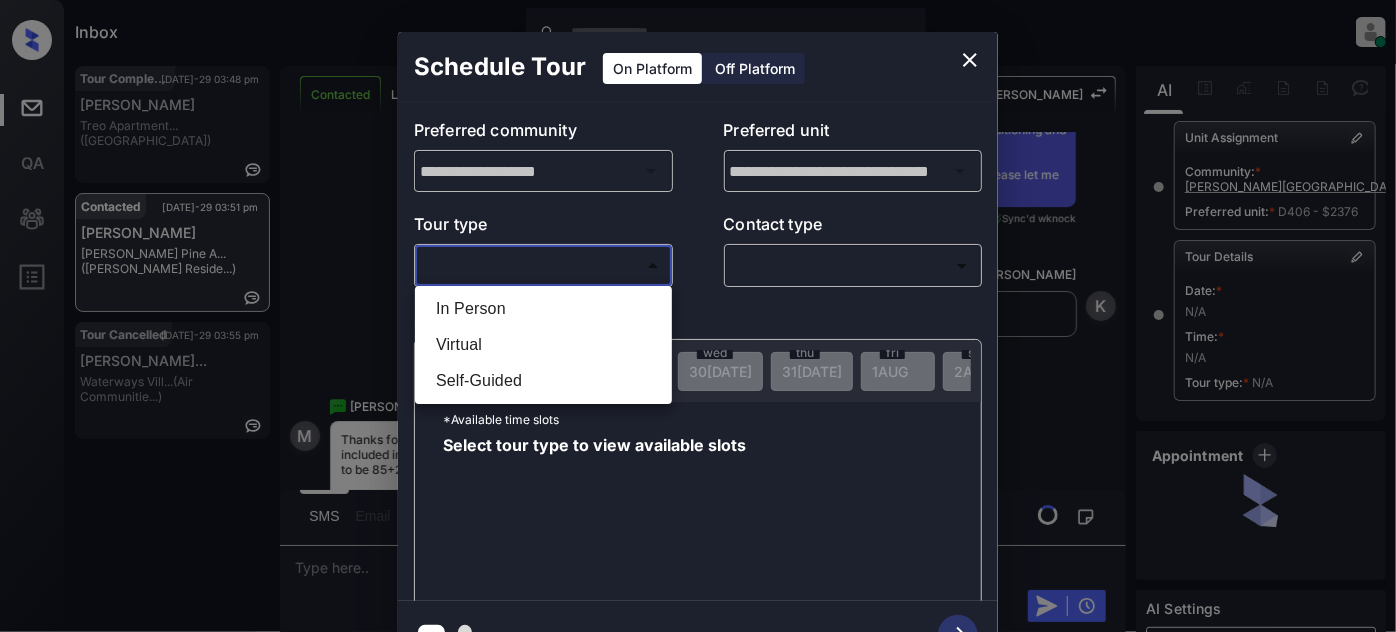 click on "In Person" at bounding box center (543, 309) 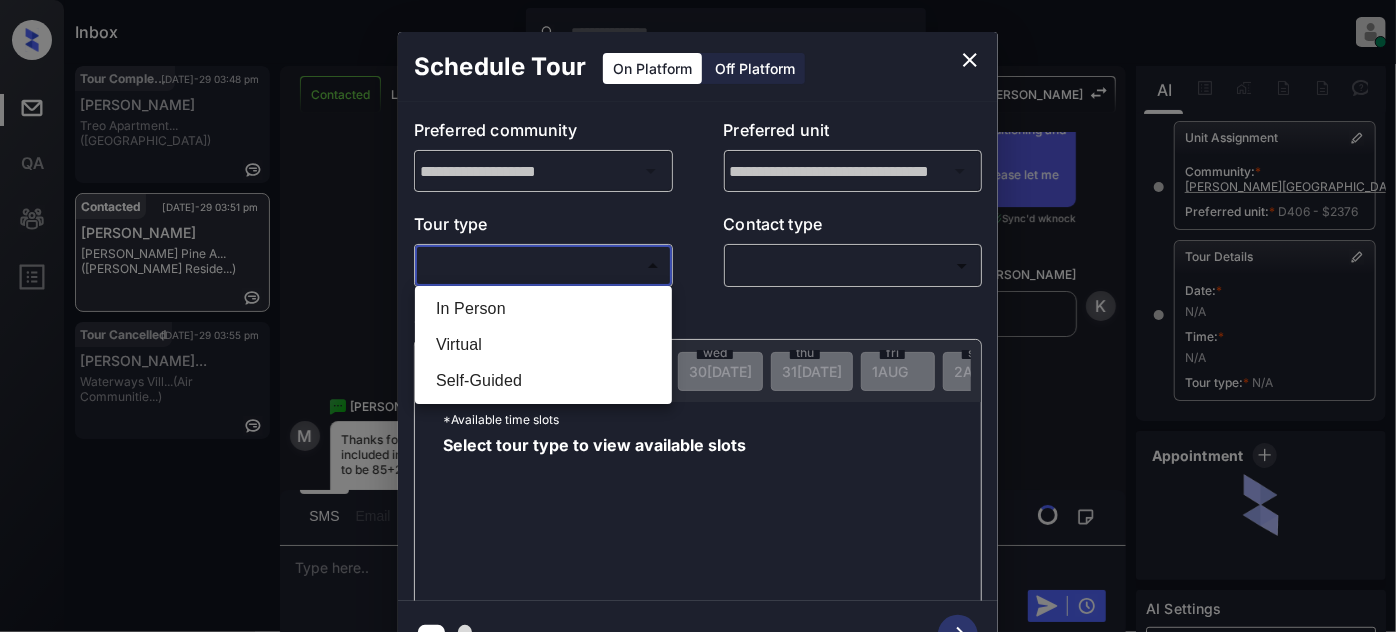 type on "********" 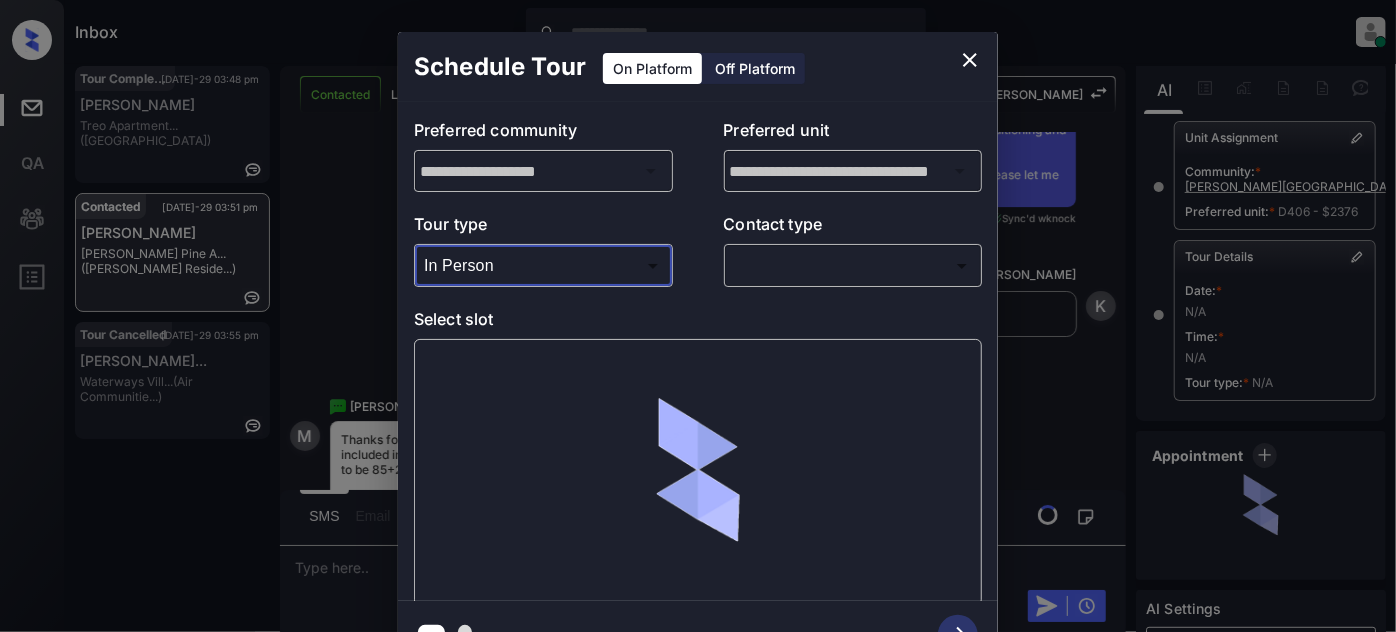 click on "Inbox [PERSON_NAME] Online Set yourself   offline Set yourself   on break Profile Switch to  light  mode Sign out Tour Completed [DATE]-29 03:48 pm   [PERSON_NAME] Treo Apartment...  ([GEOGRAPHIC_DATA]) Contacted [DATE]-29 03:51 pm   [PERSON_NAME] Pine A...  ([PERSON_NAME] Reside...) Tour Cancelled [DATE]-29 03:55 pm   [PERSON_NAME]... Waterways Vill...  (Air Communitie...) Contacted Lost Lead Sentiment: Angry Upon sliding the acknowledgement:  Lead will move to lost stage. * ​ SMS and call option will be set to opt out. AFM will be turned off for the lead. [PERSON_NAME] New Message Agent Lead created via callToText in Inbound stage. [DATE] 03:26 pm A New Message [PERSON_NAME] Lead transferred to leasing agent: [PERSON_NAME] [DATE] 03:26 pm  Sync'd w  knock Z New Message Agent AFM Request sent to [PERSON_NAME]. [DATE] 03:26 pm A New Message [PERSON_NAME] [DATE] 03:26 pm   | TemplateAFMSms  Sync'd w  knock K New Message [PERSON_NAME] Lead archived by [PERSON_NAME]! [DATE] 03:26 pm K New Message [PERSON_NAME] [DATE] 03:28 pm   knock M" at bounding box center [698, 316] 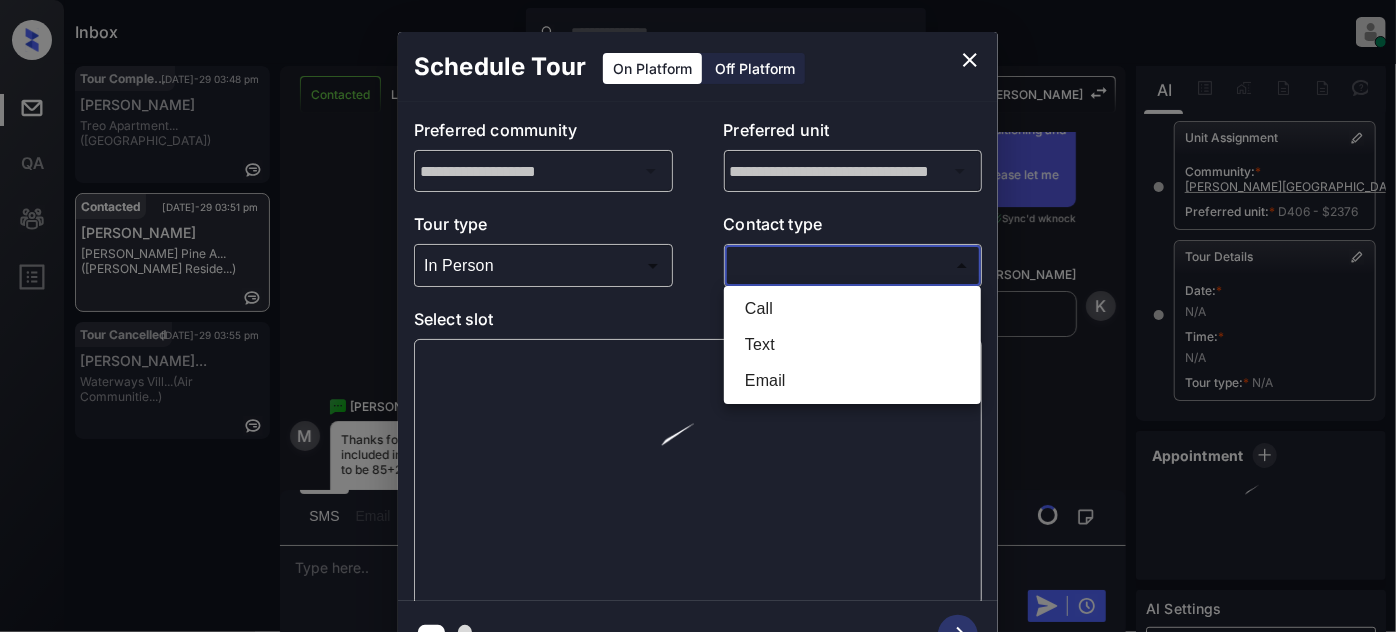 click on "Text" at bounding box center [852, 345] 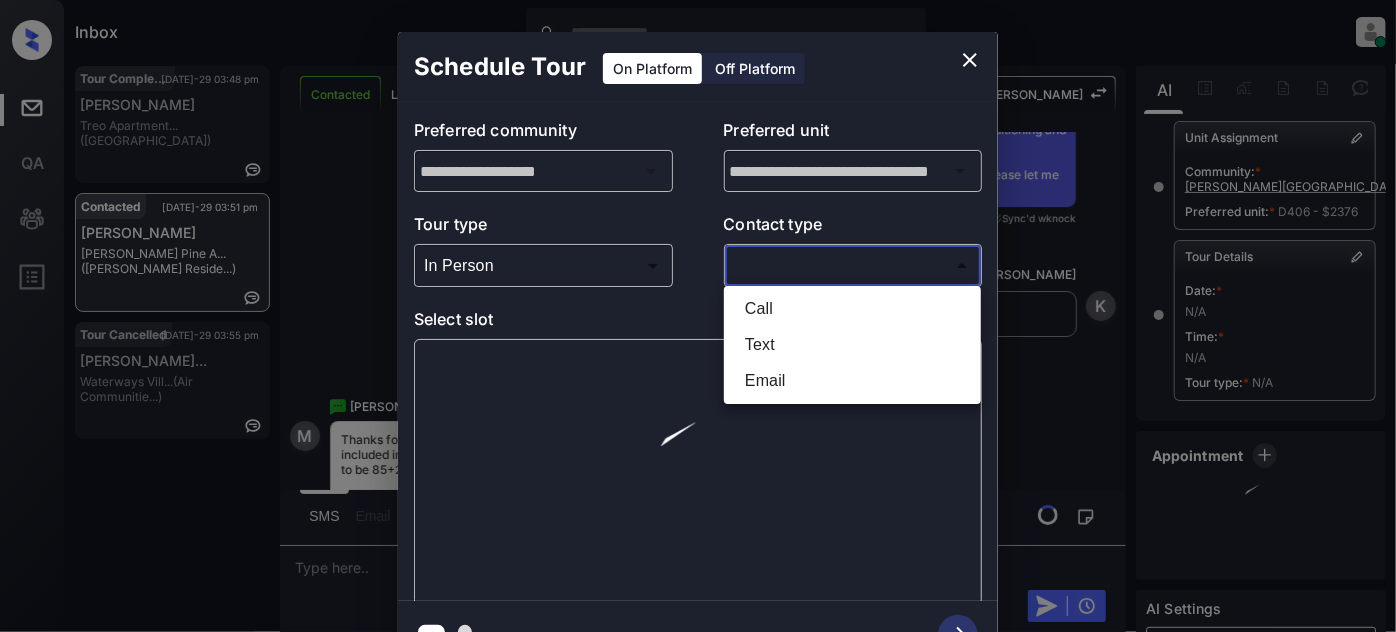 type on "****" 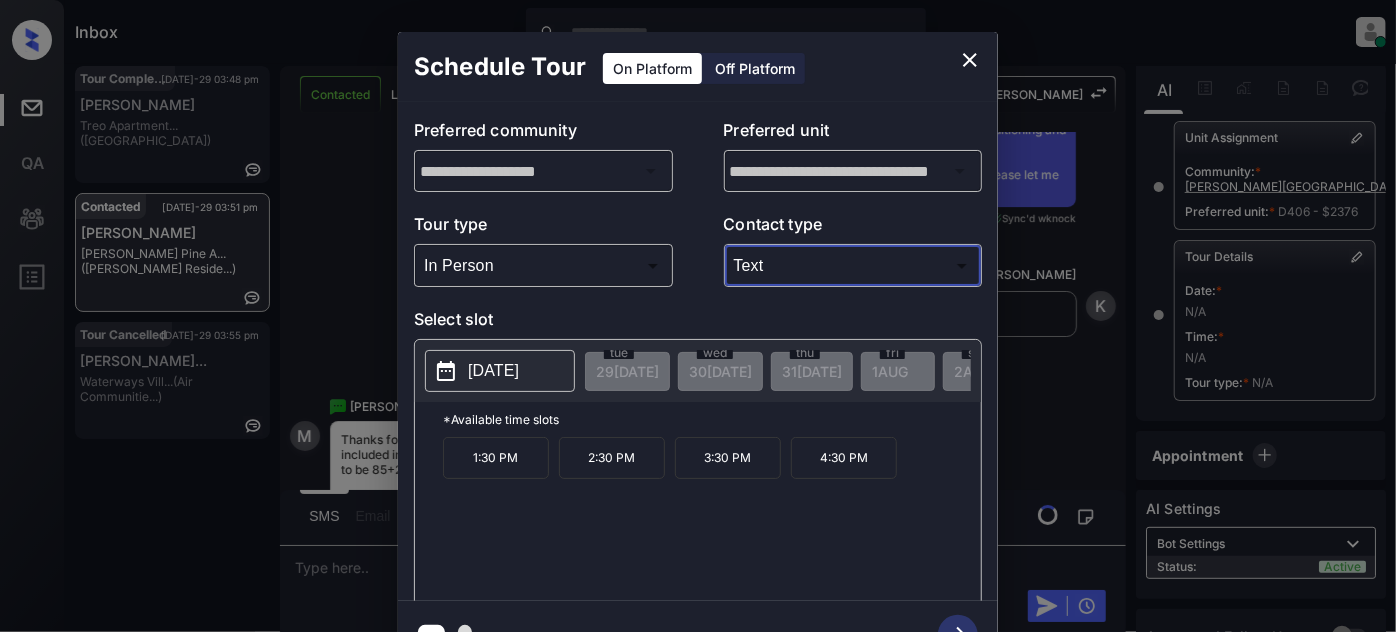 click on "2025-08-04" at bounding box center (493, 371) 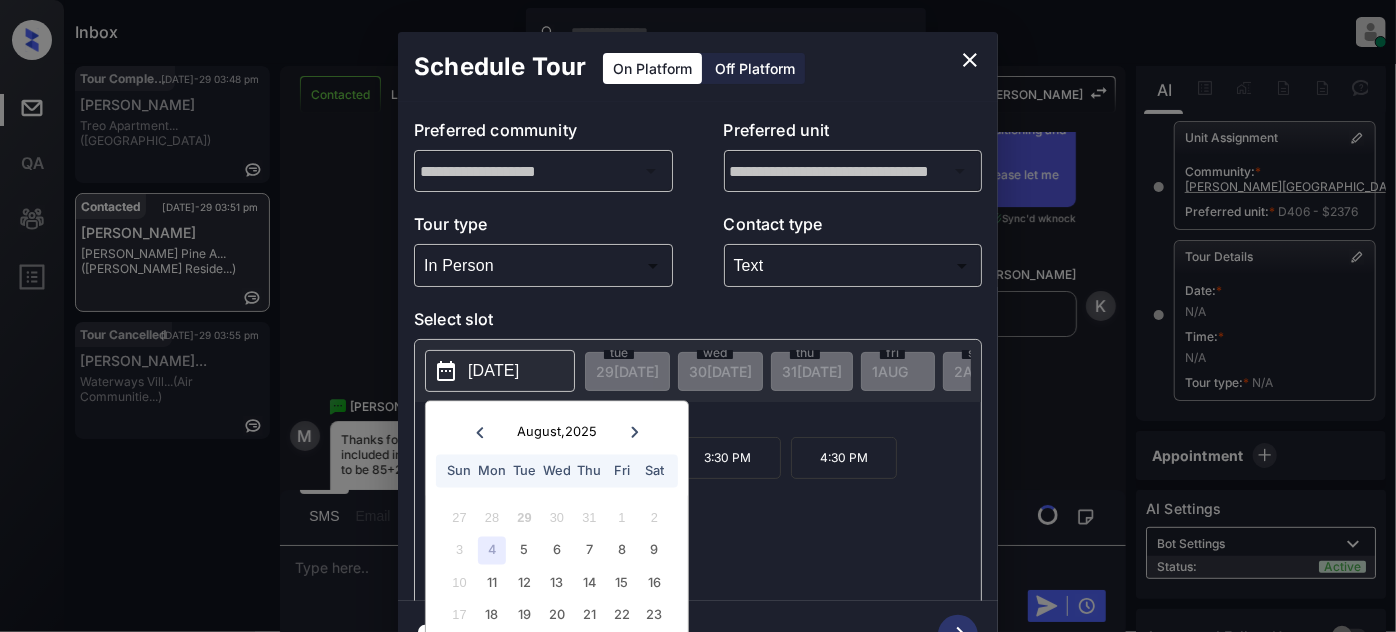 click on "31" at bounding box center (589, 517) 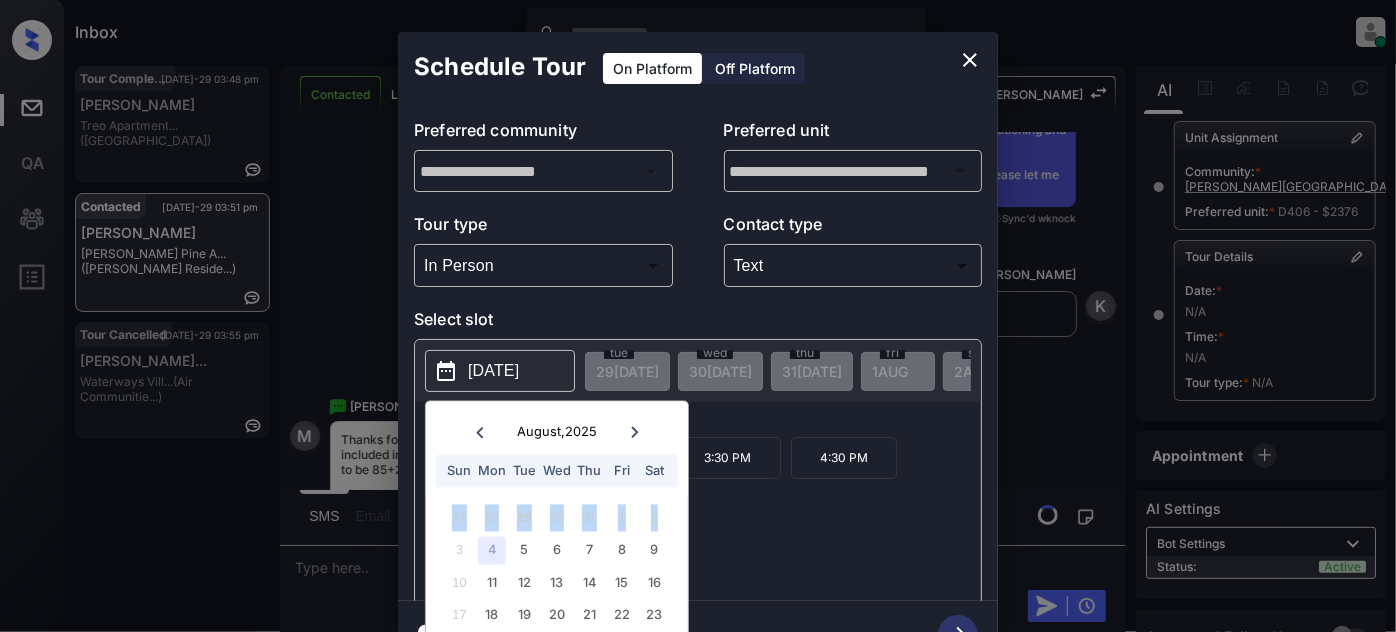click on "31" at bounding box center (589, 517) 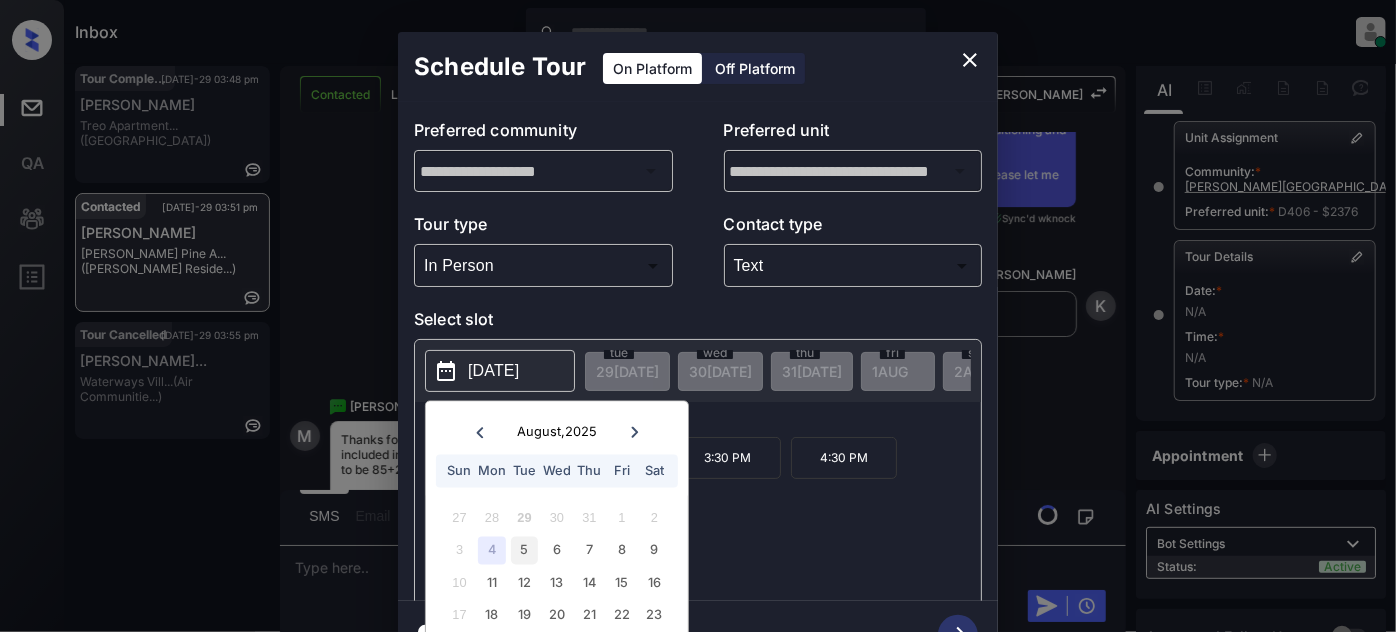 click on "5" at bounding box center [524, 550] 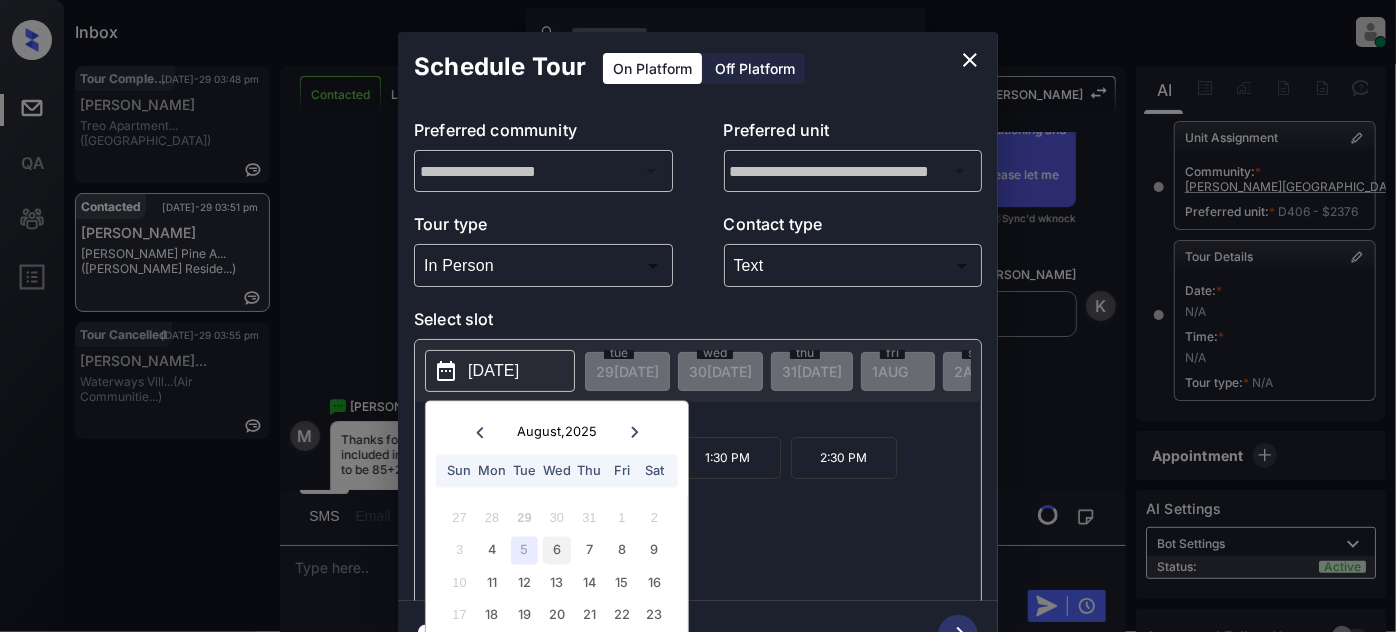 click on "6" at bounding box center [556, 550] 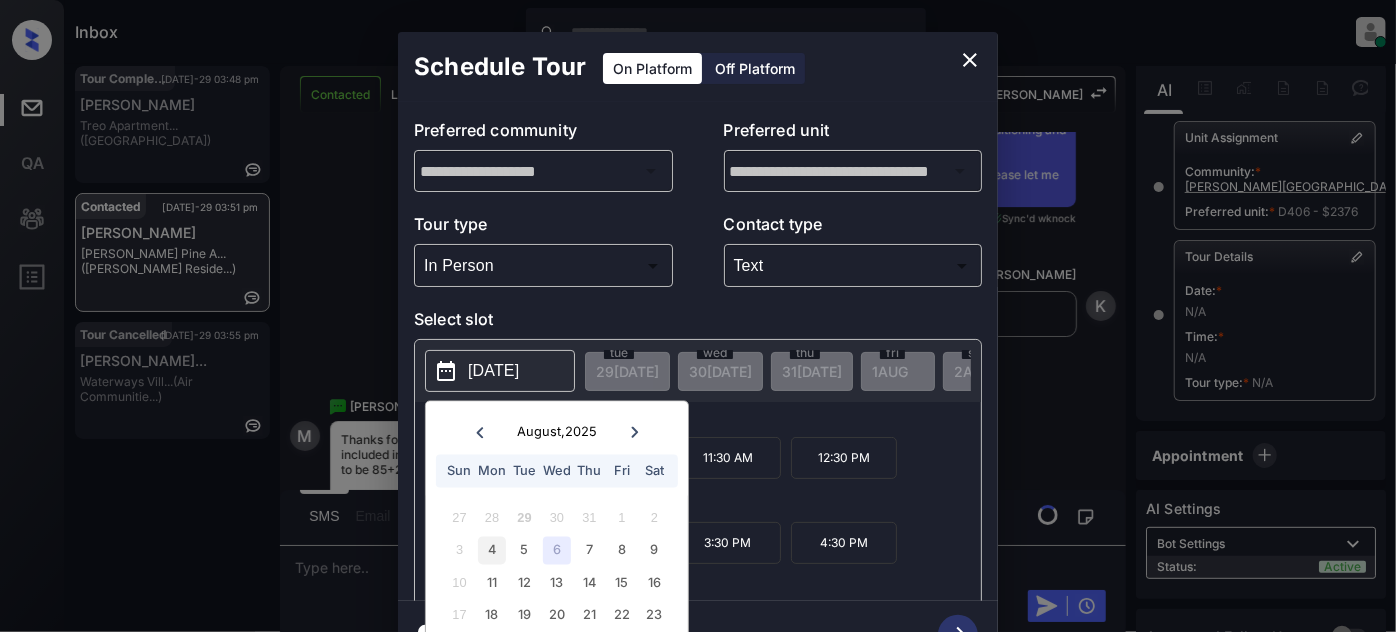 click on "4" at bounding box center (491, 550) 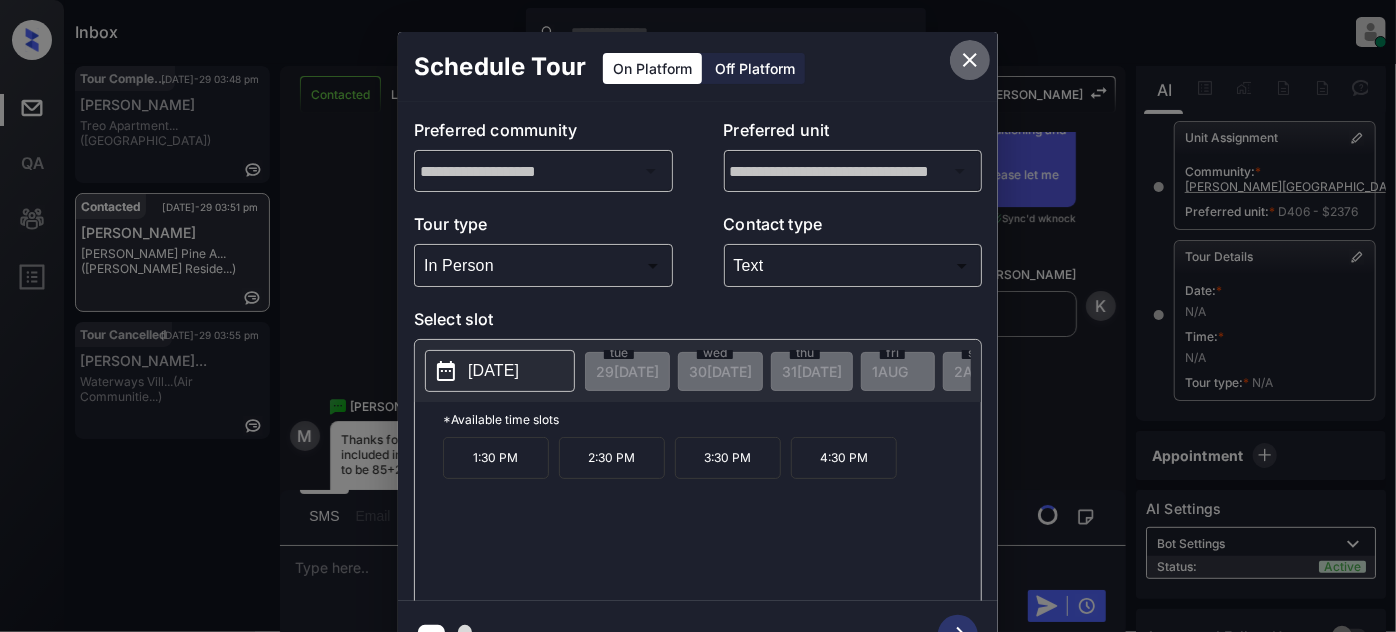 click at bounding box center (970, 60) 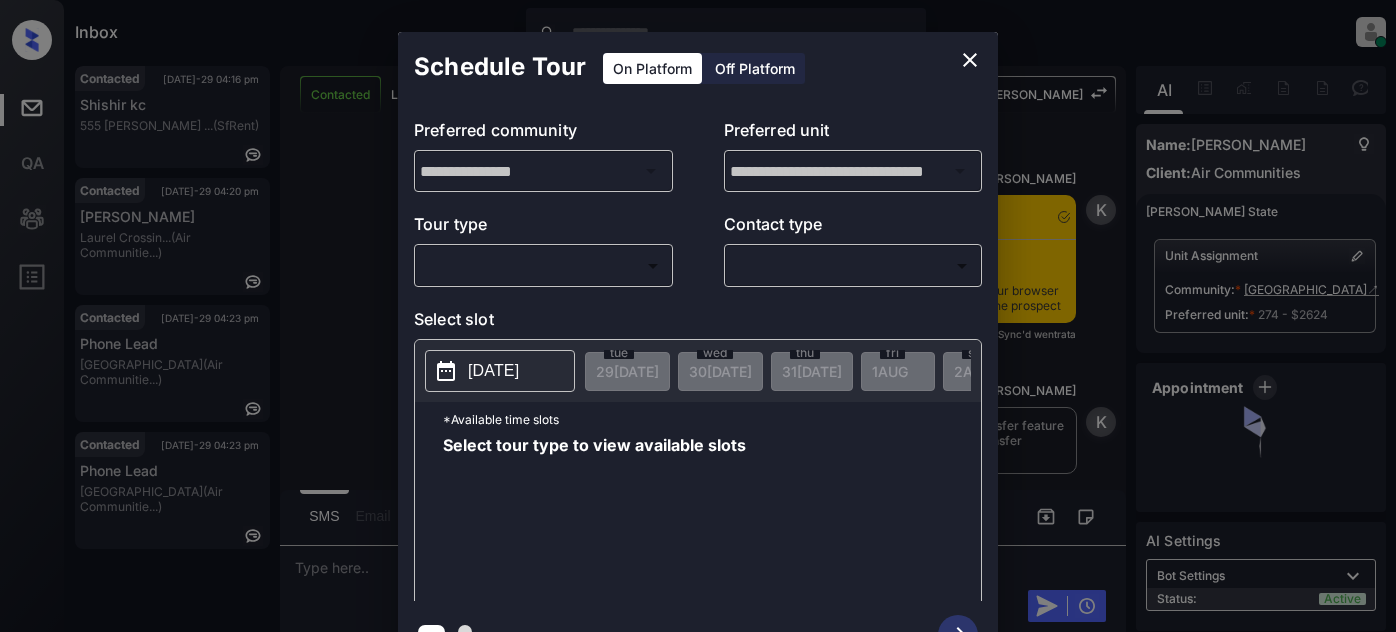 scroll, scrollTop: 0, scrollLeft: 0, axis: both 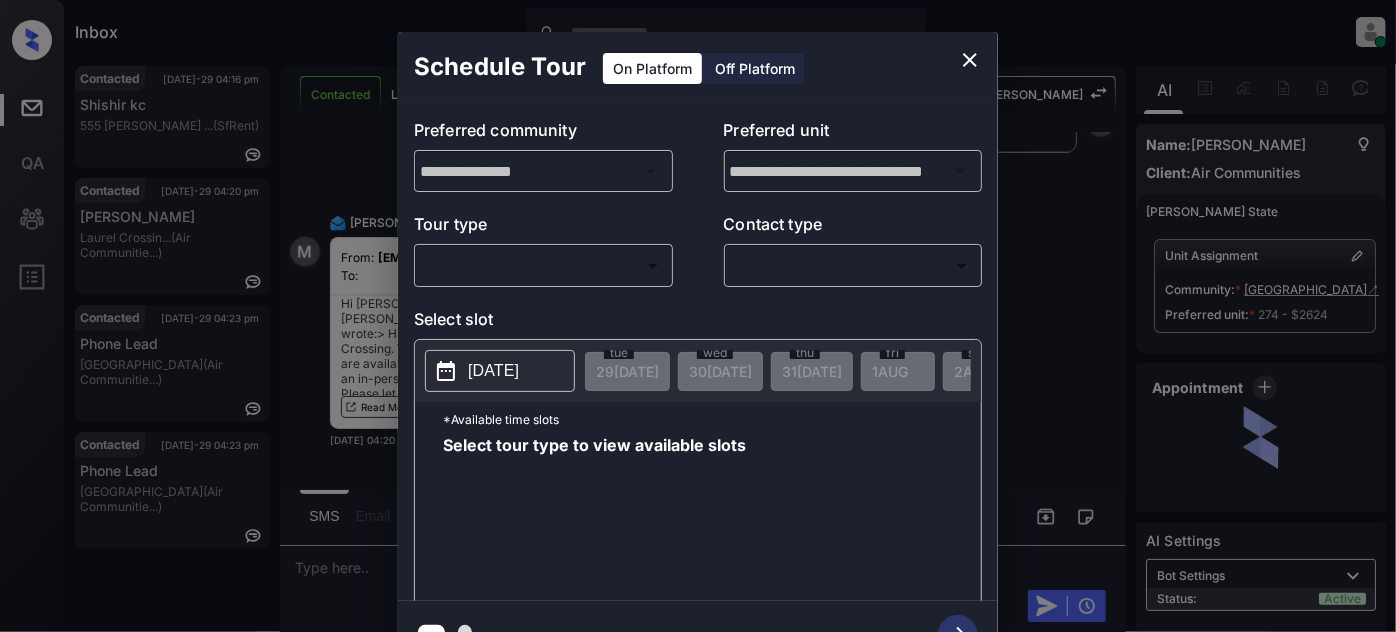 click on "Inbox Juan Carlos Manantan Online Set yourself   offline Set yourself   on break Profile Switch to  light  mode Sign out Contacted Jul-29 04:16 pm   Shishir kc 555 O’Farrell ...  (SfRent) Contacted Jul-29 04:20 pm   Melody Gill Laurel Crossin...  (Air Communitie...) Contacted Jul-29 04:23 pm   Phone Lead Meadow Creek  (Air Communitie...) Contacted Jul-29 04:23 pm   Phone Lead Meadow Creek  (Air Communitie...) Contacted Lost Lead Sentiment: Angry Upon sliding the acknowledgement:  Lead will move to lost stage. * ​ SMS and call option will be set to opt out. AFM will be turned off for the lead. Kelsey New Message Kelsey Notes Note: <a href="https://conversation.getzuma.com/688956d091f87dff55a56c71">https://conversation.getzuma.com/688956d091f87dff55a56c71</a> - Paste this link into your browser to view Kelsey’s conversation with the prospect Jul 29, 2025 04:18 pm  Sync'd w  entrata K New Message Kelsey Jul 29, 2025 04:18 pm K New Message Zuma Lead transferred to leasing agent: kelsey Jul 29, 2025 04:18 pm" at bounding box center (698, 316) 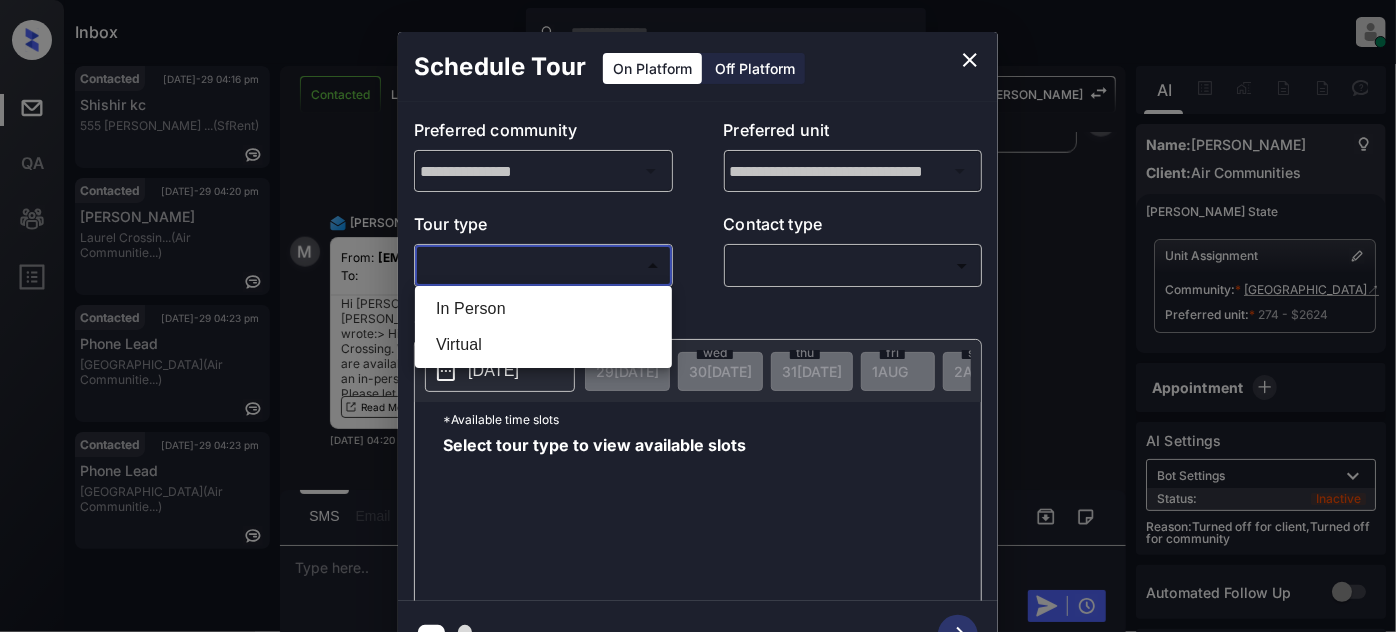 click on "In Person" at bounding box center [543, 309] 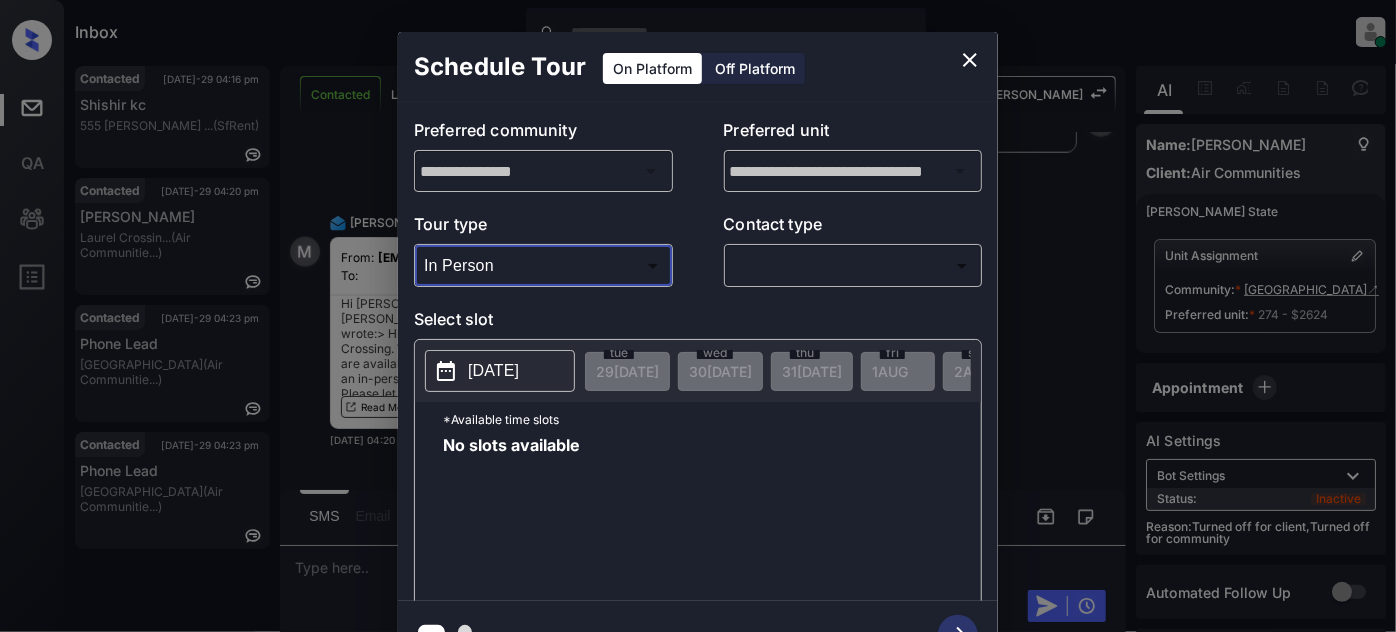 click 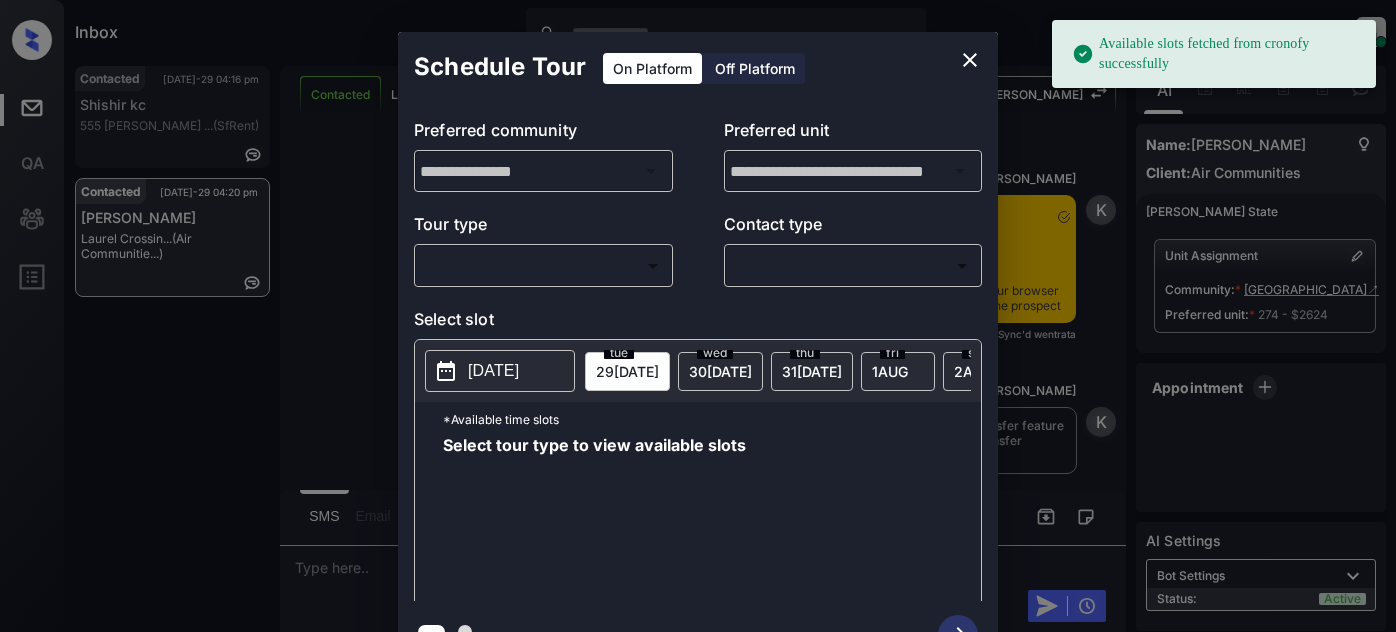 scroll, scrollTop: 0, scrollLeft: 0, axis: both 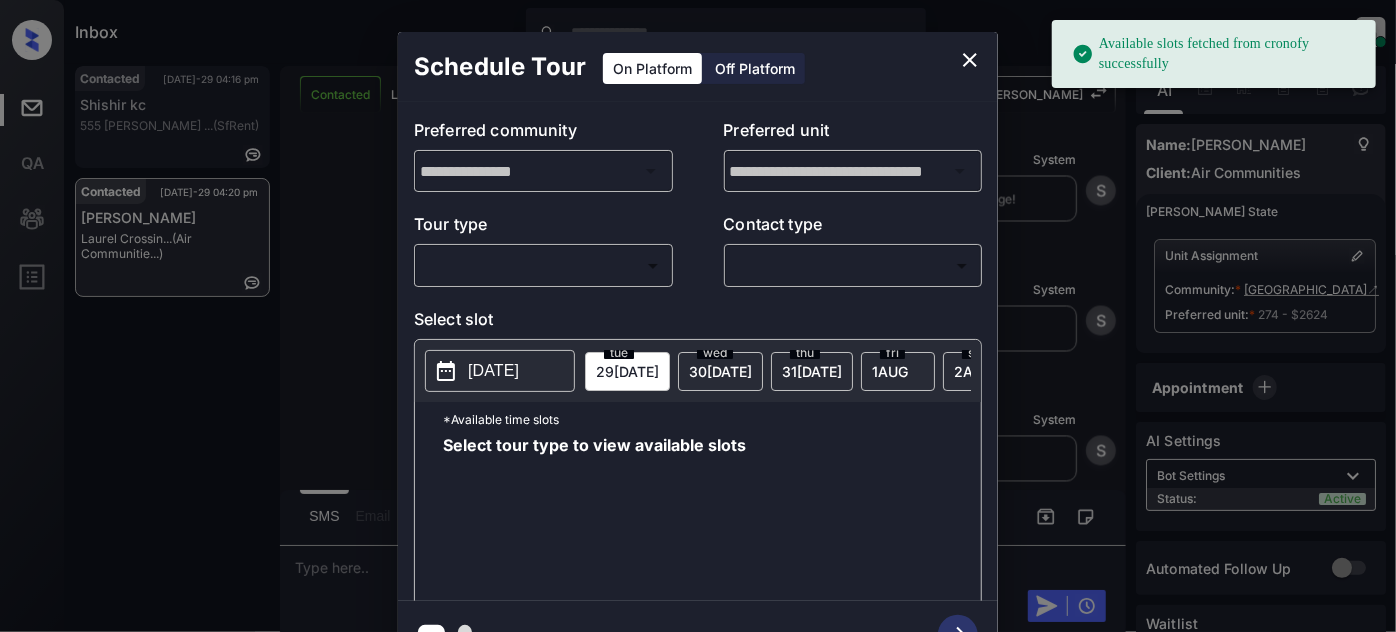 click on "Available slots fetched from cronofy successfully Inbox [PERSON_NAME] Online Set yourself   offline Set yourself   on break Profile Switch to  light  mode Sign out Contacted [DATE]-29 04:16 pm   Shishir kc 555 [PERSON_NAME] ...  (SfRent) Contacted [DATE]-29 04:20 pm   [PERSON_NAME] [PERSON_NAME]...  (Air Communitie...) Contacted Lost Lead Sentiment: Angry Upon sliding the acknowledgement:  Lead will move to lost stage. * ​ SMS and call option will be set to opt out. AFM will be turned off for the lead. Kelsey New Message [PERSON_NAME] Notes Note: <a href="[URL][DOMAIN_NAME]">[URL][DOMAIN_NAME]</a> - Paste this link into your browser to view [PERSON_NAME] conversation with the prospect [DATE] 04:18 pm  Sync'd w  entrata K New Message [PERSON_NAME] Due to the activation of disableLeadTransfer feature flag, [PERSON_NAME] will no longer transfer ownership of this CRM guest card [DATE] 04:18 pm K New Message Zuma [DATE] 04:18 pm Z New Message" at bounding box center (698, 316) 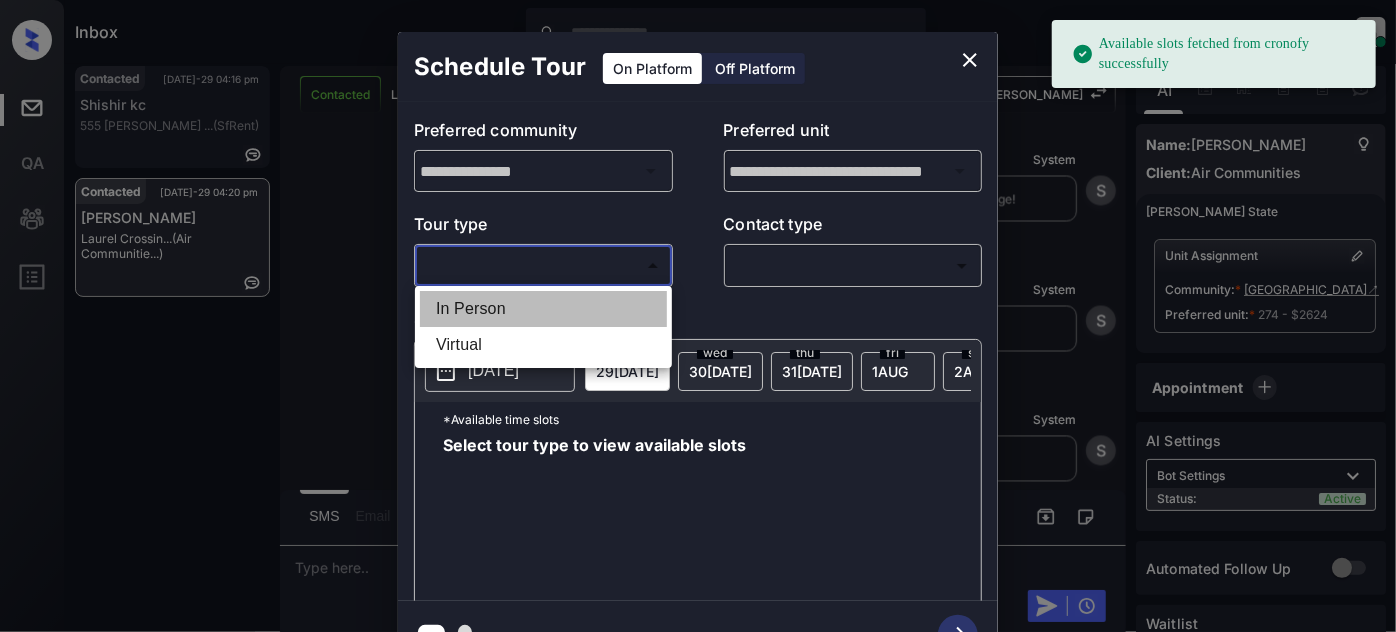 click on "In Person" at bounding box center [543, 309] 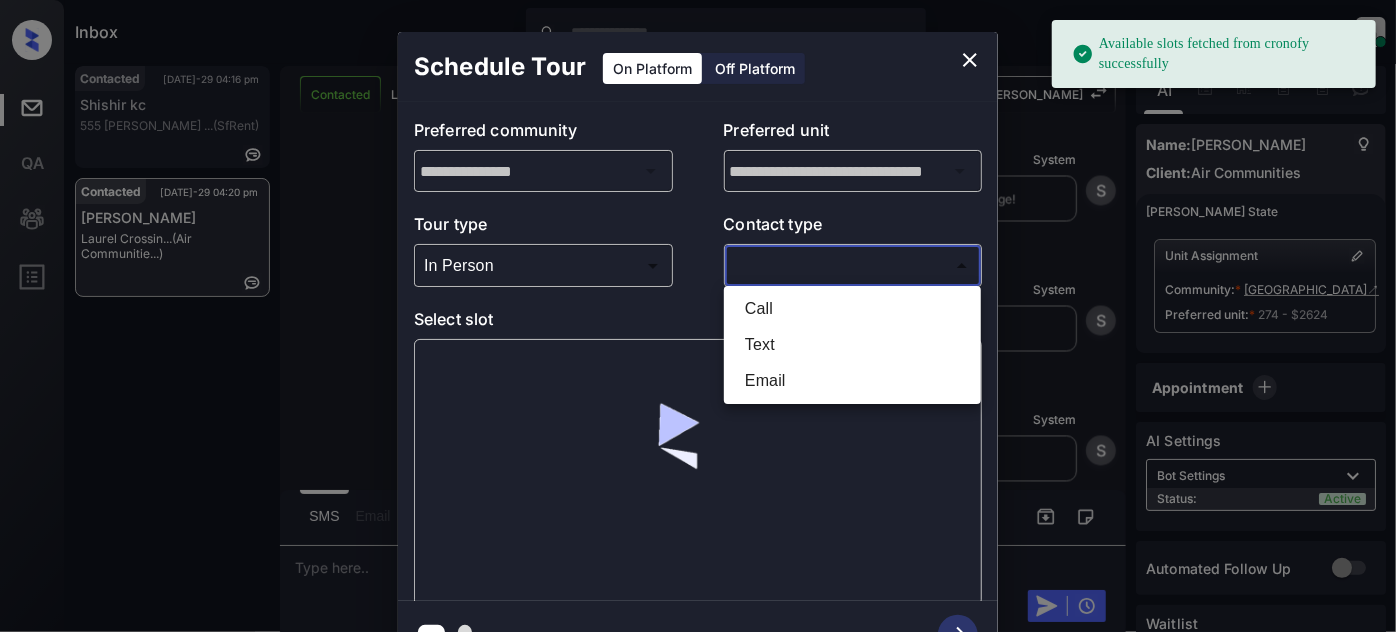 click on "Available slots fetched from cronofy successfully Inbox [PERSON_NAME] Online Set yourself   offline Set yourself   on break Profile Switch to  light  mode Sign out Contacted [DATE]-29 04:16 pm   Shishir kc 555 [PERSON_NAME] ...  (SfRent) Contacted [DATE]-29 04:20 pm   [PERSON_NAME] [PERSON_NAME]...  (Air Communitie...) Contacted Lost Lead Sentiment: Angry Upon sliding the acknowledgement:  Lead will move to lost stage. * ​ SMS and call option will be set to opt out. AFM will be turned off for the lead. Kelsey New Message [PERSON_NAME] Notes Note: <a href="[URL][DOMAIN_NAME]">[URL][DOMAIN_NAME]</a> - Paste this link into your browser to view [PERSON_NAME] conversation with the prospect [DATE] 04:18 pm  Sync'd w  entrata K New Message [PERSON_NAME] Due to the activation of disableLeadTransfer feature flag, [PERSON_NAME] will no longer transfer ownership of this CRM guest card [DATE] 04:18 pm K New Message Zuma [DATE] 04:18 pm Z New Message" at bounding box center (698, 316) 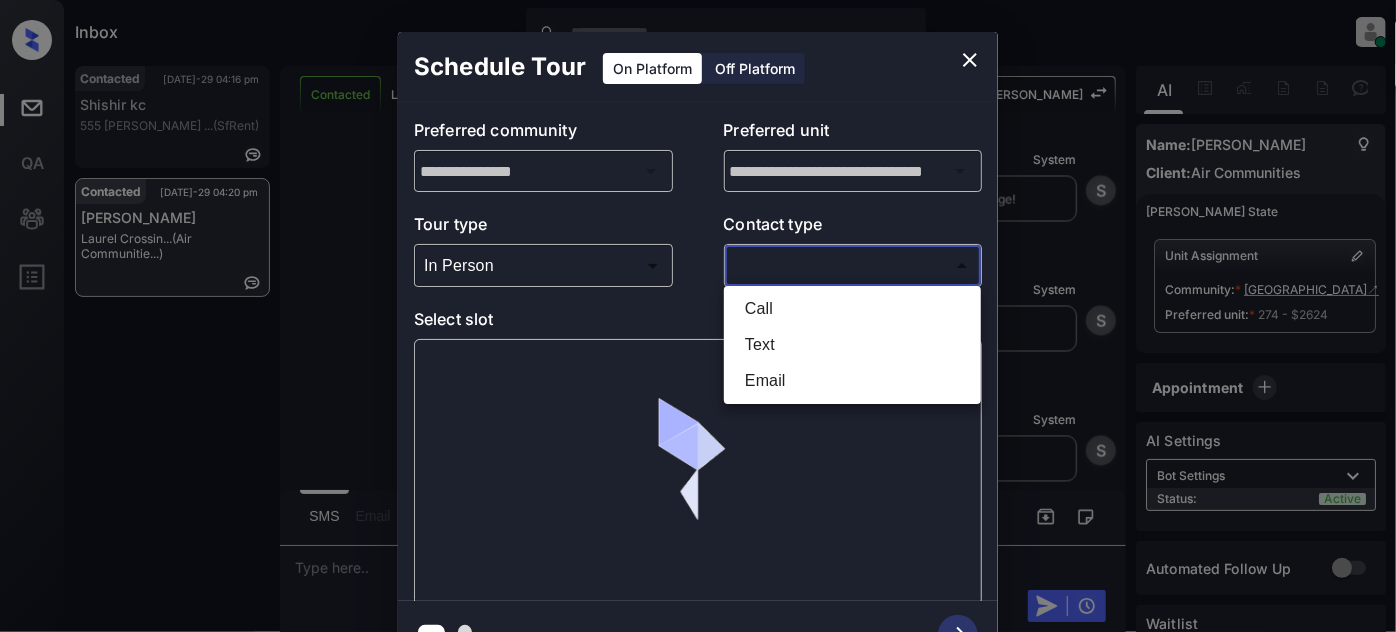 click on "Text" at bounding box center [852, 345] 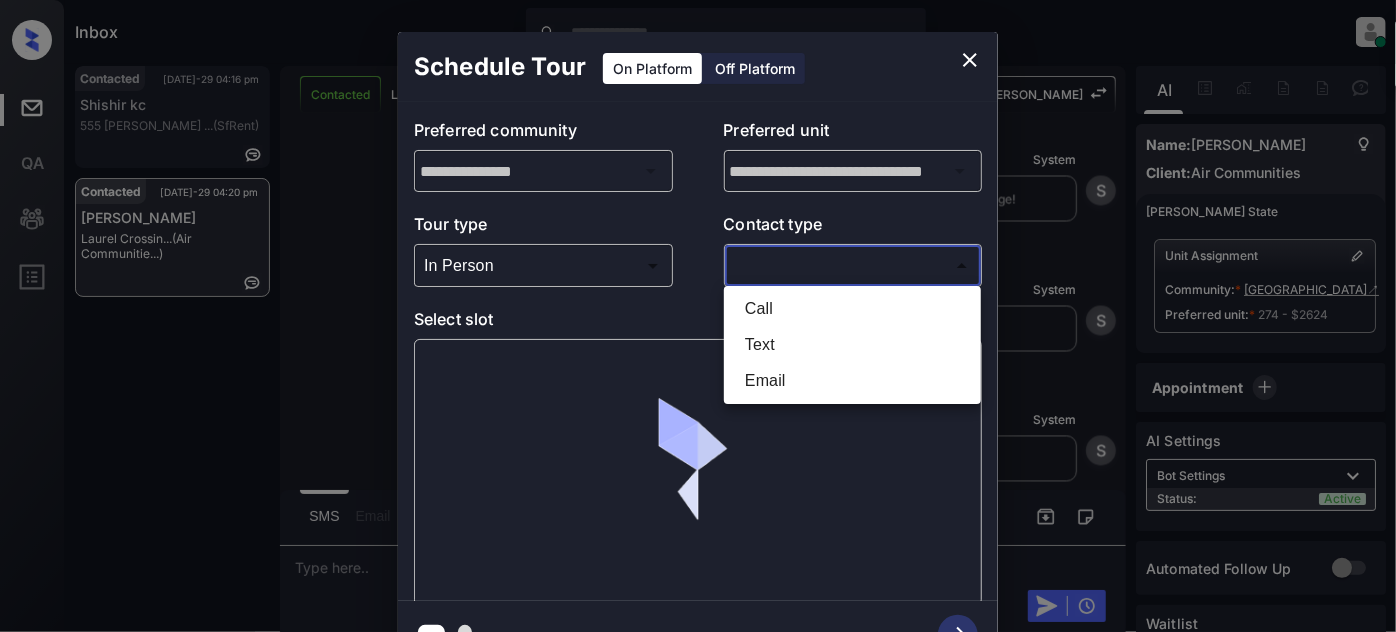 type on "****" 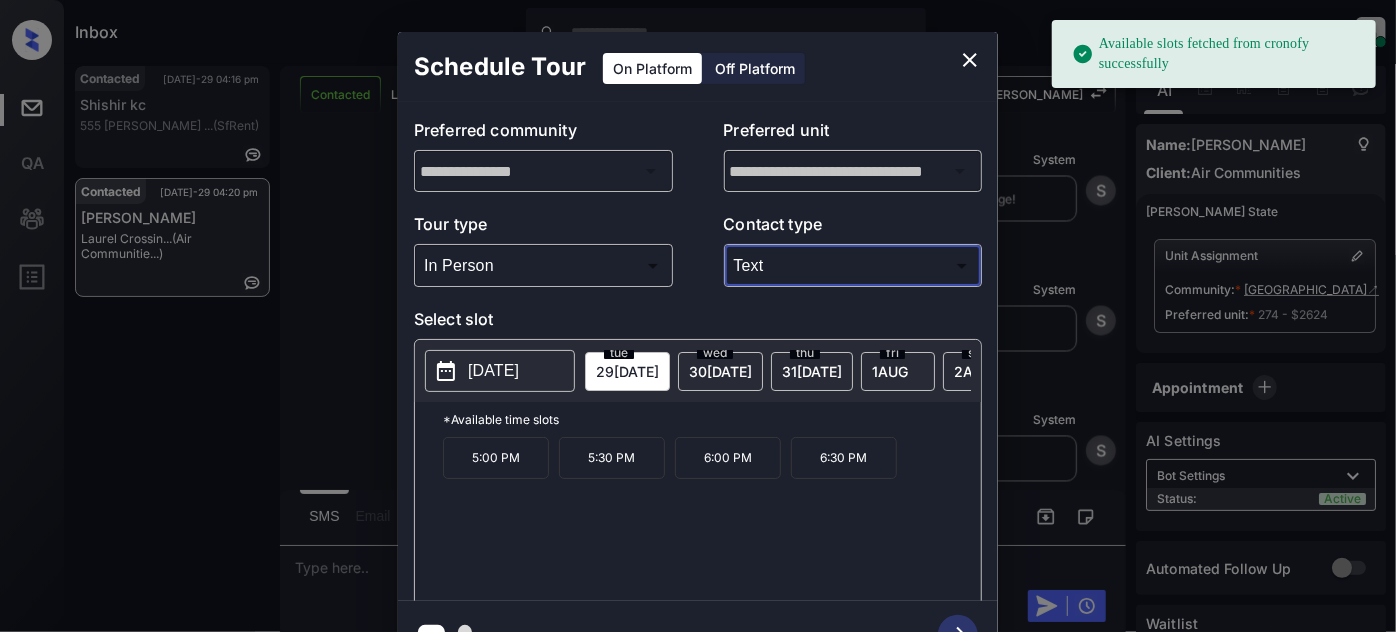 click on "31 JUL" at bounding box center (627, 371) 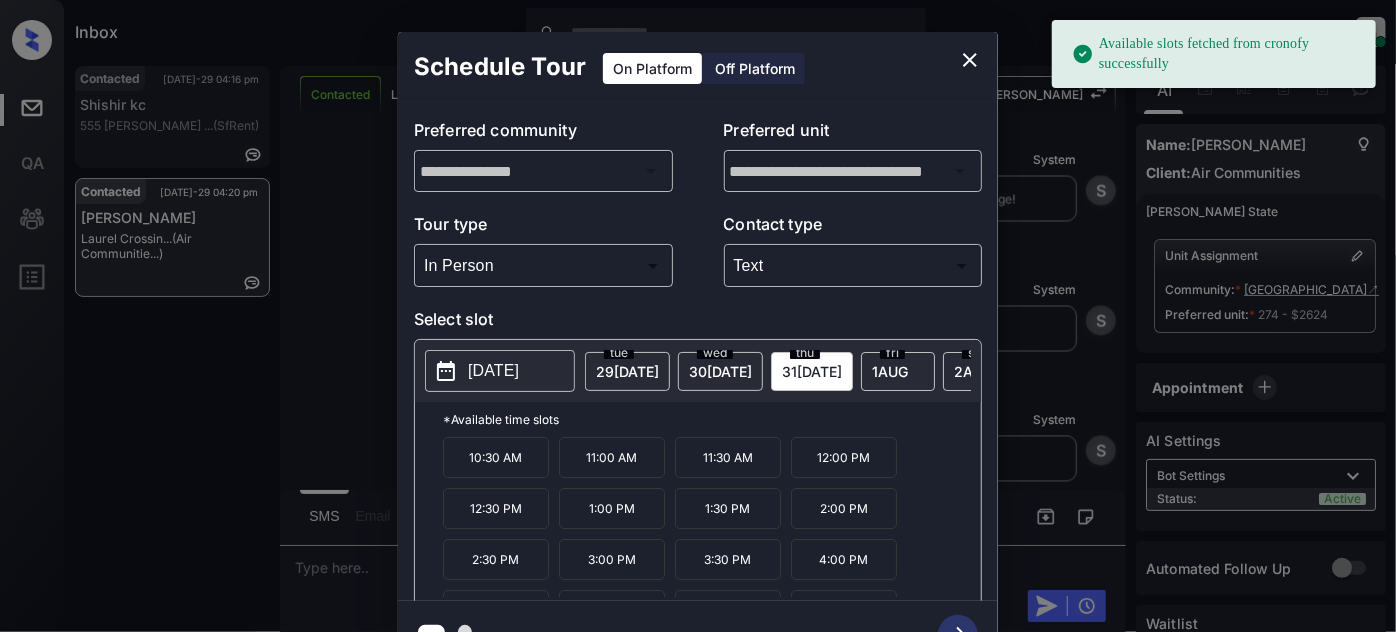 click on "11:30 AM" at bounding box center (728, 457) 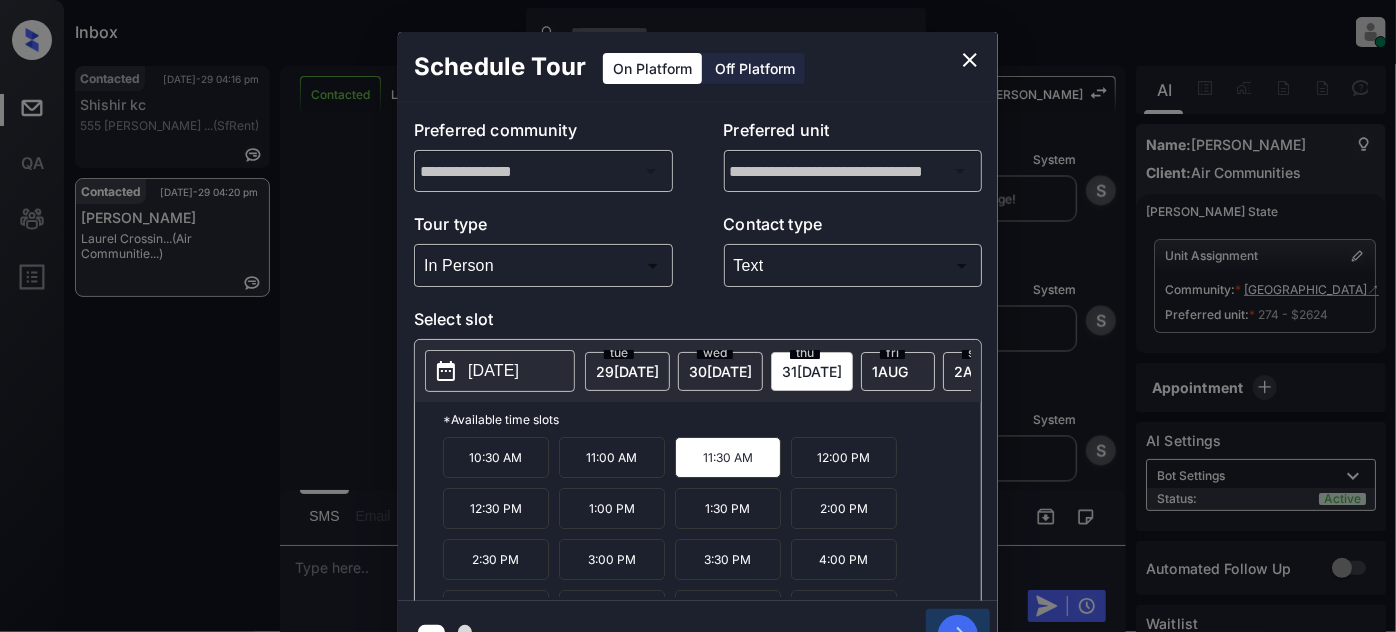 click 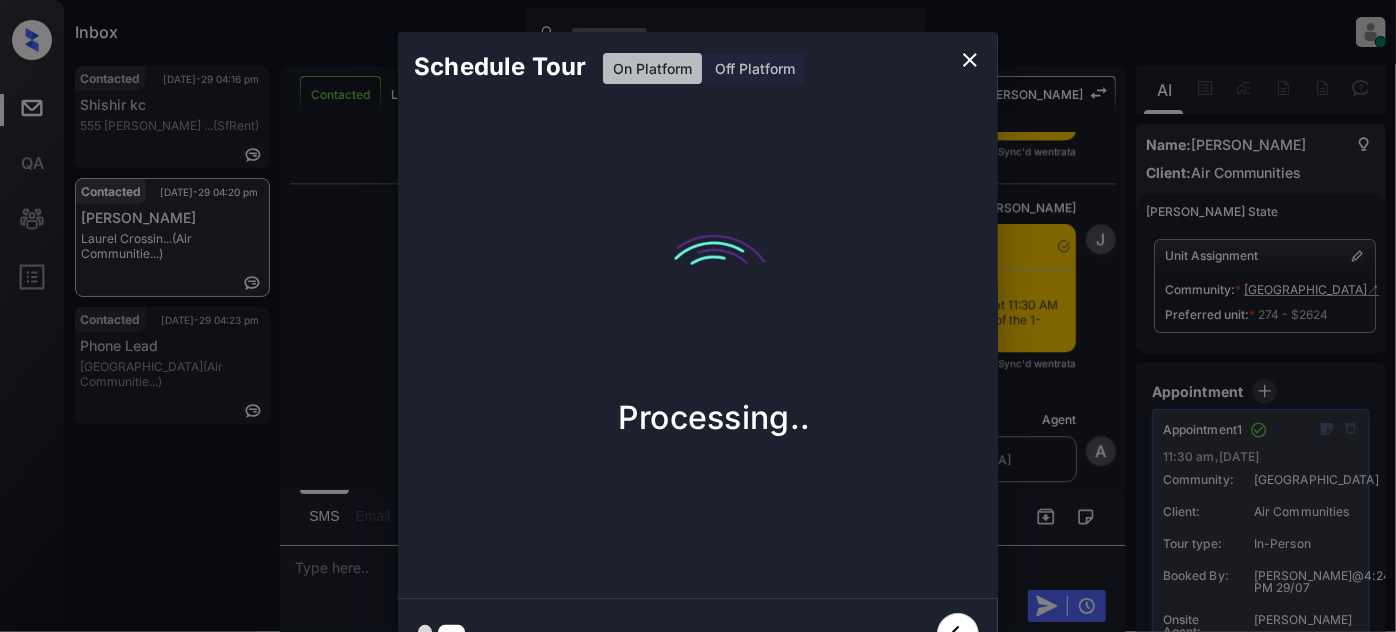 scroll, scrollTop: 2804, scrollLeft: 0, axis: vertical 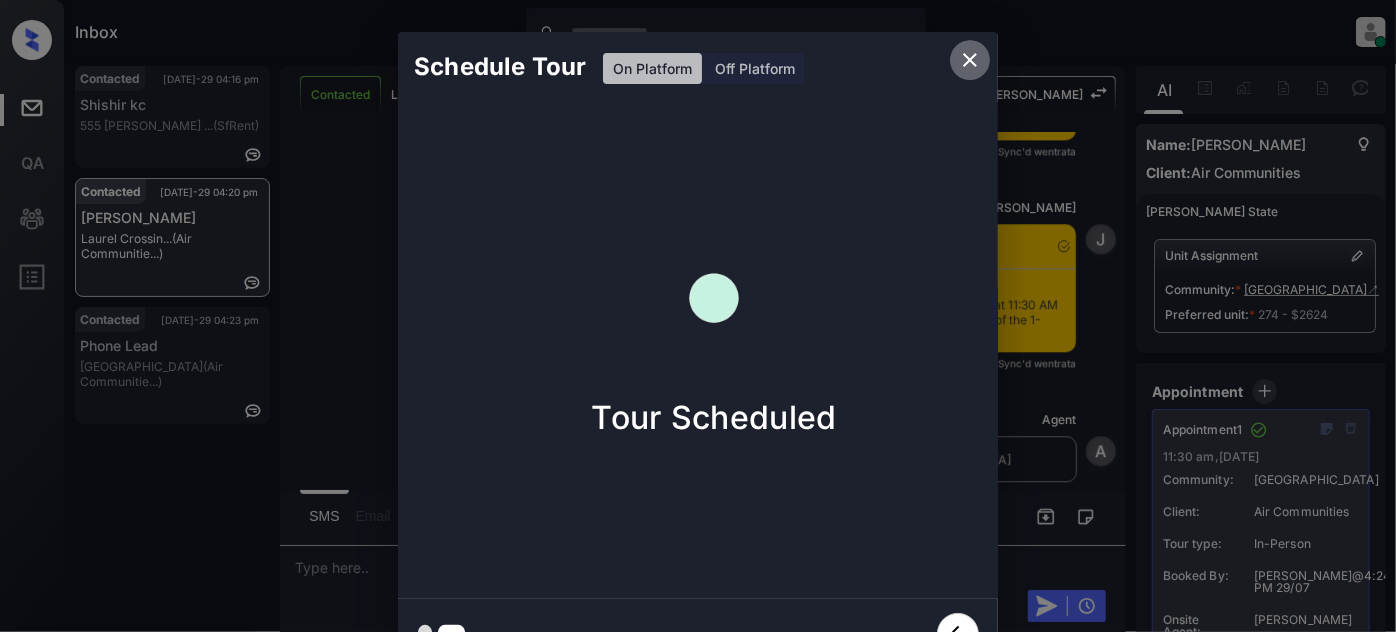 click 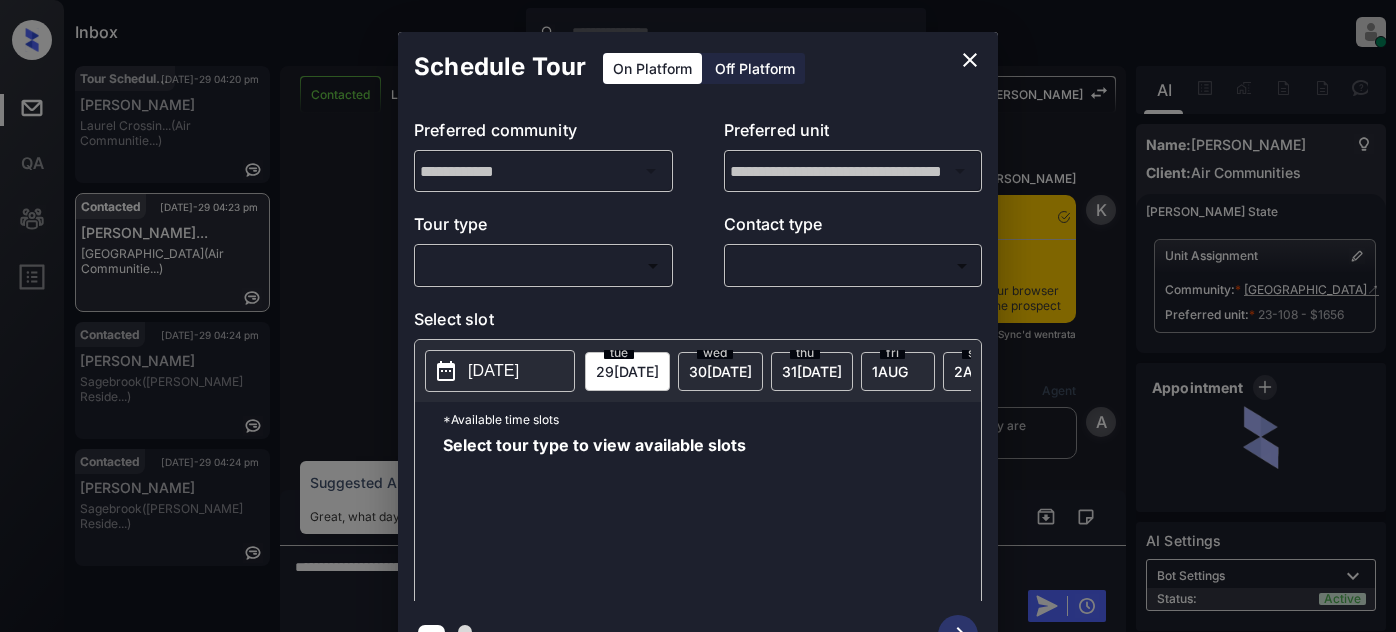 scroll, scrollTop: 0, scrollLeft: 0, axis: both 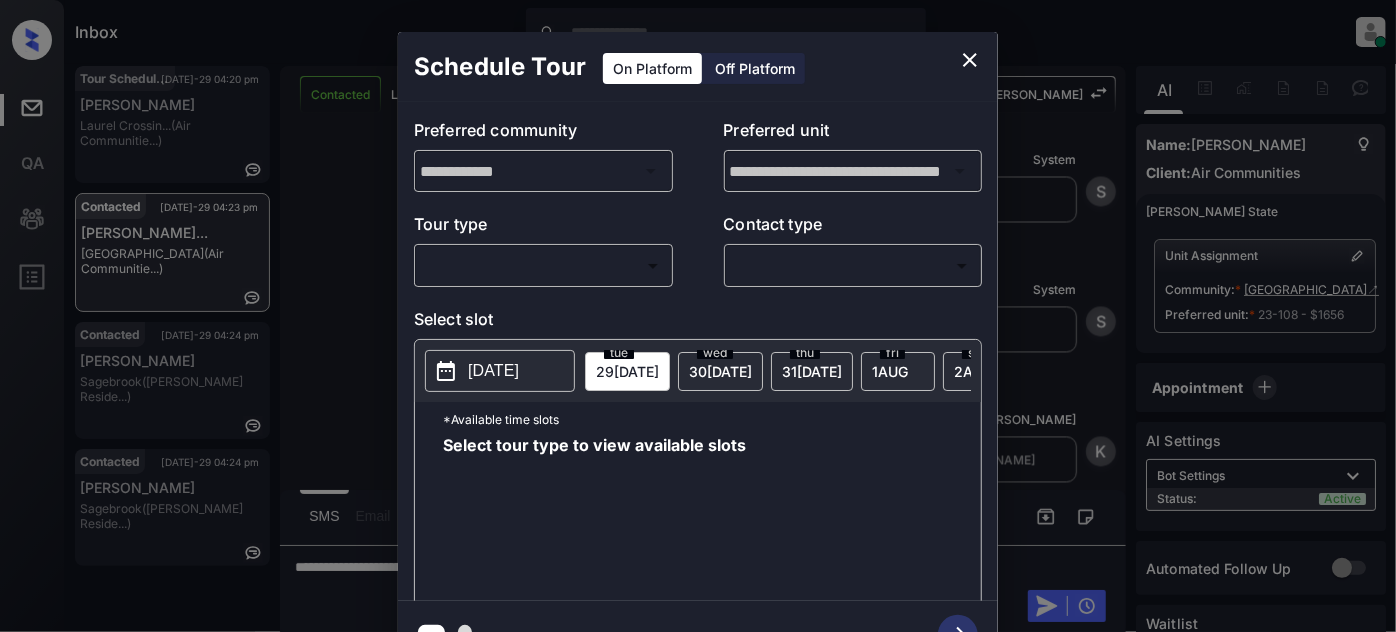 click on "Inbox [PERSON_NAME] Online Set yourself   offline Set yourself   on break Profile Switch to  light  mode Sign out Tour Scheduled [DATE]-29 04:20 pm   [PERSON_NAME] [PERSON_NAME]...  (Air Communitie...) Contacted [DATE]-29 04:23 pm   [PERSON_NAME]... [GEOGRAPHIC_DATA]  (Air Communitie...) Contacted [DATE]-29 04:24 pm   [PERSON_NAME]  ([PERSON_NAME] Reside...) Contacted [DATE]-29 04:24 pm   [PERSON_NAME]  ([PERSON_NAME] Reside...) Contacted Lost Lead Sentiment: Angry Upon sliding the acknowledgement:  Lead will move to lost stage. * ​ SMS and call option will be set to opt out. AFM will be turned off for the lead. Kelsey New Message [PERSON_NAME] Notes Note: <a href="[URL][DOMAIN_NAME]">[URL][DOMAIN_NAME]</a> - Paste this link into your browser to view [PERSON_NAME] conversation with the prospect [DATE] 02:54 pm  Sync'd w  entrata K New Message Agent Lead created because they indicated they are interested in leasing via Zuma IVR. A New Message" at bounding box center (698, 316) 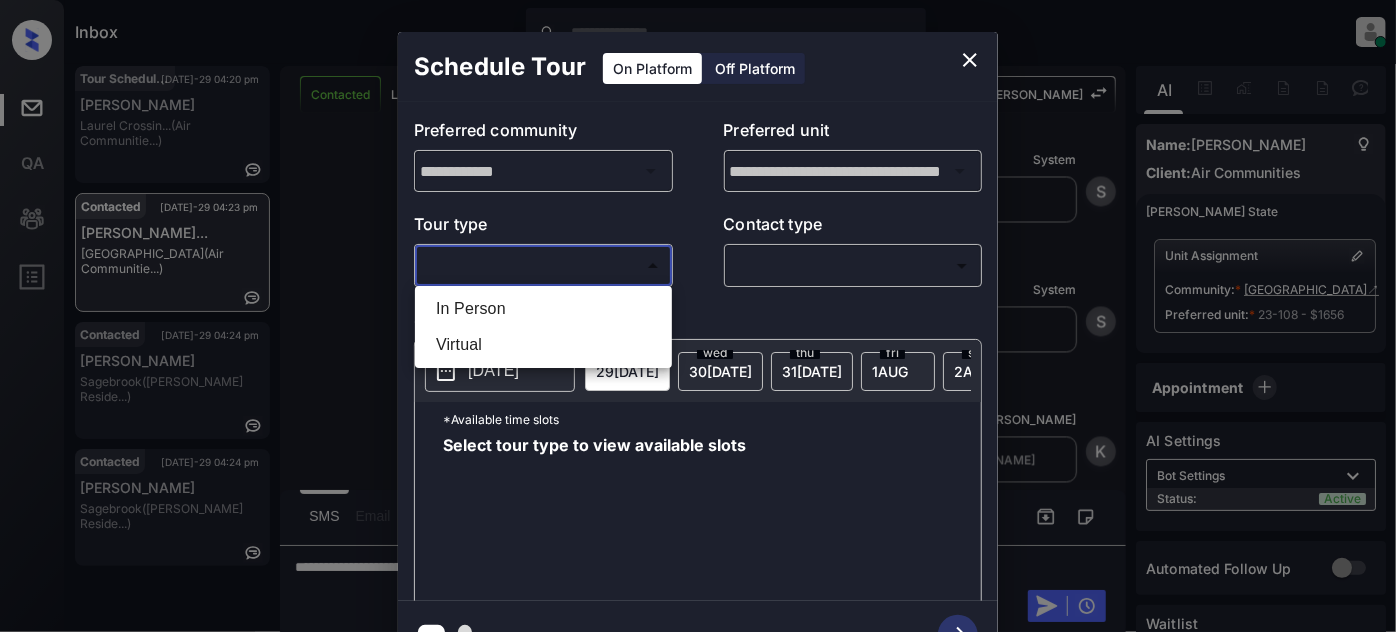 click on "In Person" at bounding box center [543, 309] 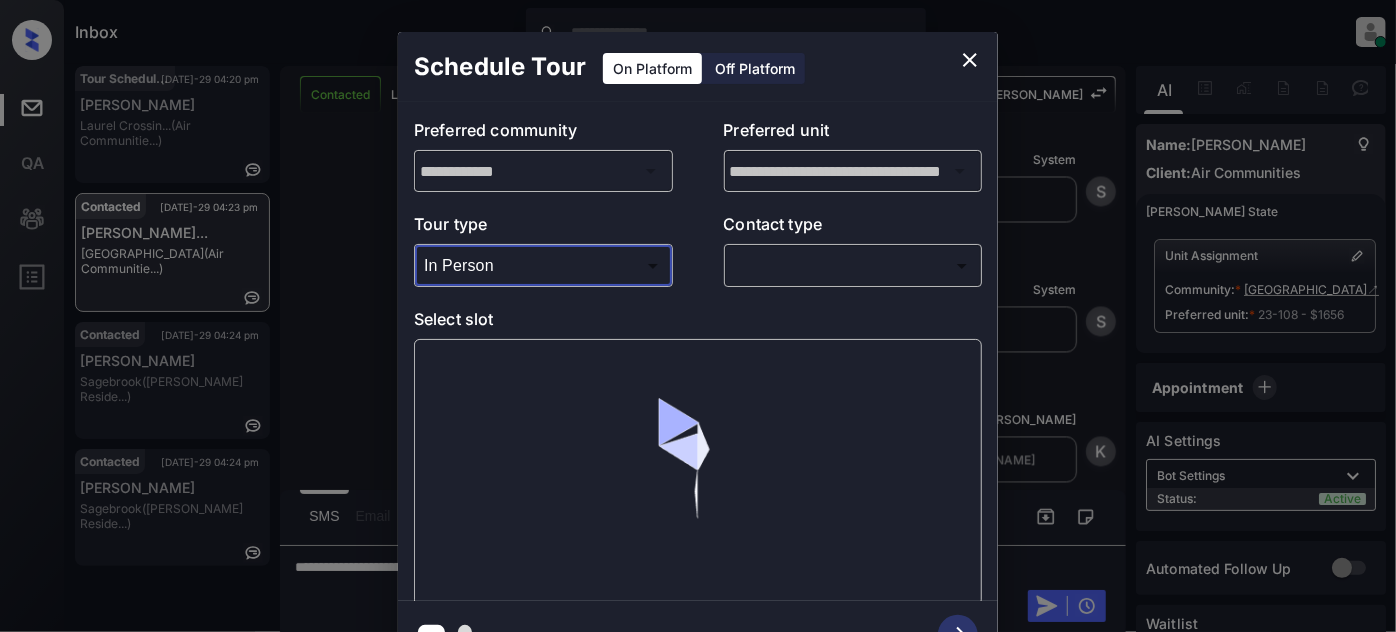 click on "Inbox [PERSON_NAME] Online Set yourself   offline Set yourself   on break Profile Switch to  light  mode Sign out Tour Scheduled [DATE]-29 04:20 pm   [PERSON_NAME] [PERSON_NAME]...  (Air Communitie...) Contacted [DATE]-29 04:23 pm   [PERSON_NAME]... [GEOGRAPHIC_DATA]  (Air Communitie...) Contacted [DATE]-29 04:24 pm   [PERSON_NAME]  ([PERSON_NAME] Reside...) Contacted [DATE]-29 04:24 pm   [PERSON_NAME]  ([PERSON_NAME] Reside...) Contacted Lost Lead Sentiment: Angry Upon sliding the acknowledgement:  Lead will move to lost stage. * ​ SMS and call option will be set to opt out. AFM will be turned off for the lead. Kelsey New Message [PERSON_NAME] Notes Note: <a href="[URL][DOMAIN_NAME]">[URL][DOMAIN_NAME]</a> - Paste this link into your browser to view [PERSON_NAME] conversation with the prospect [DATE] 02:54 pm  Sync'd w  entrata K New Message Agent Lead created because they indicated they are interested in leasing via Zuma IVR. A New Message" at bounding box center [698, 316] 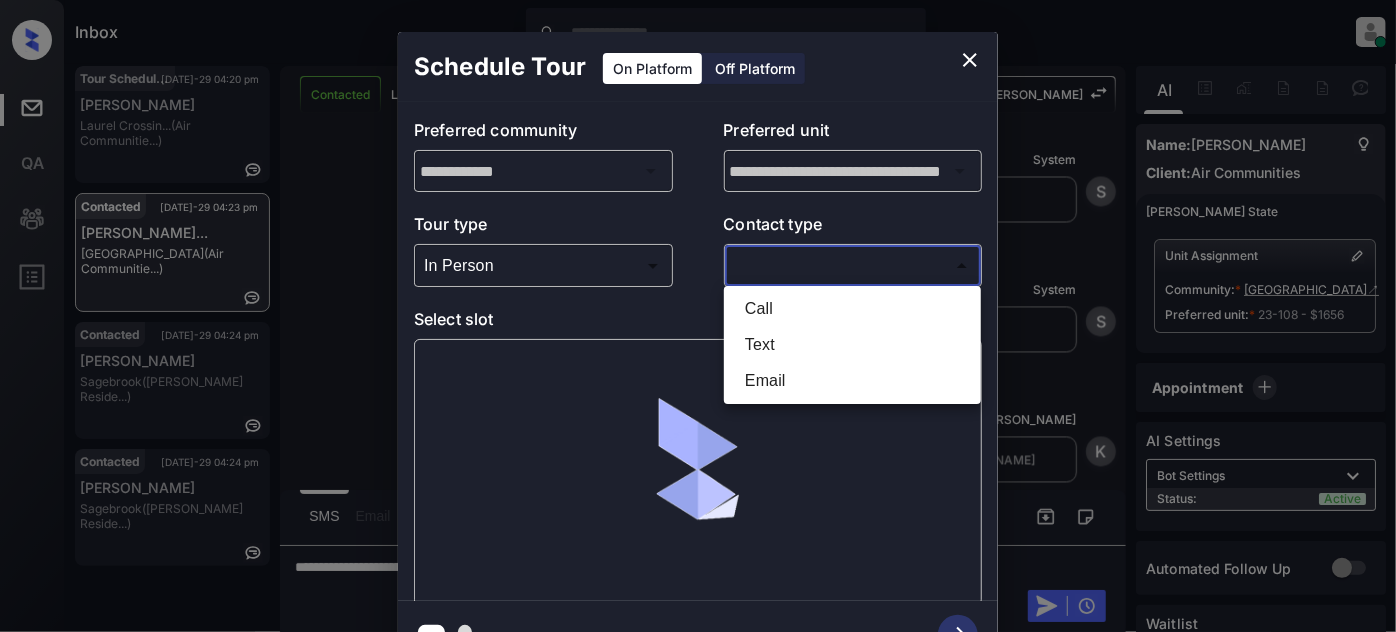 click on "Text" at bounding box center (852, 345) 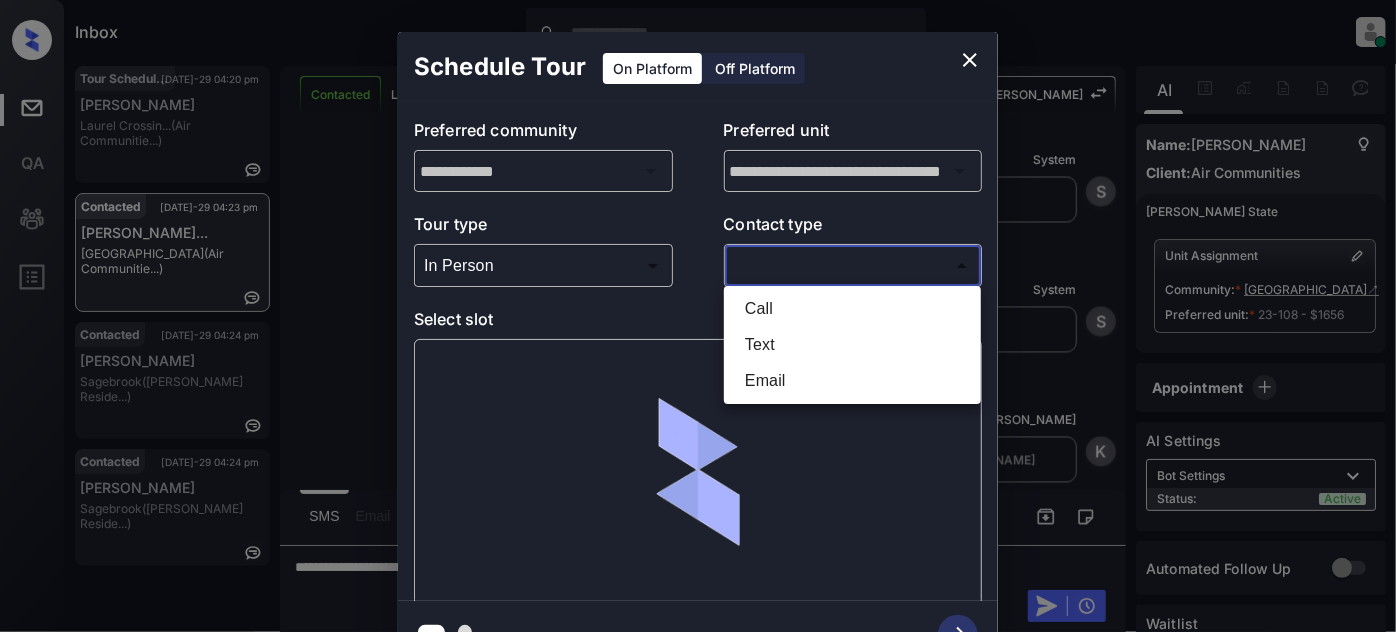 type on "****" 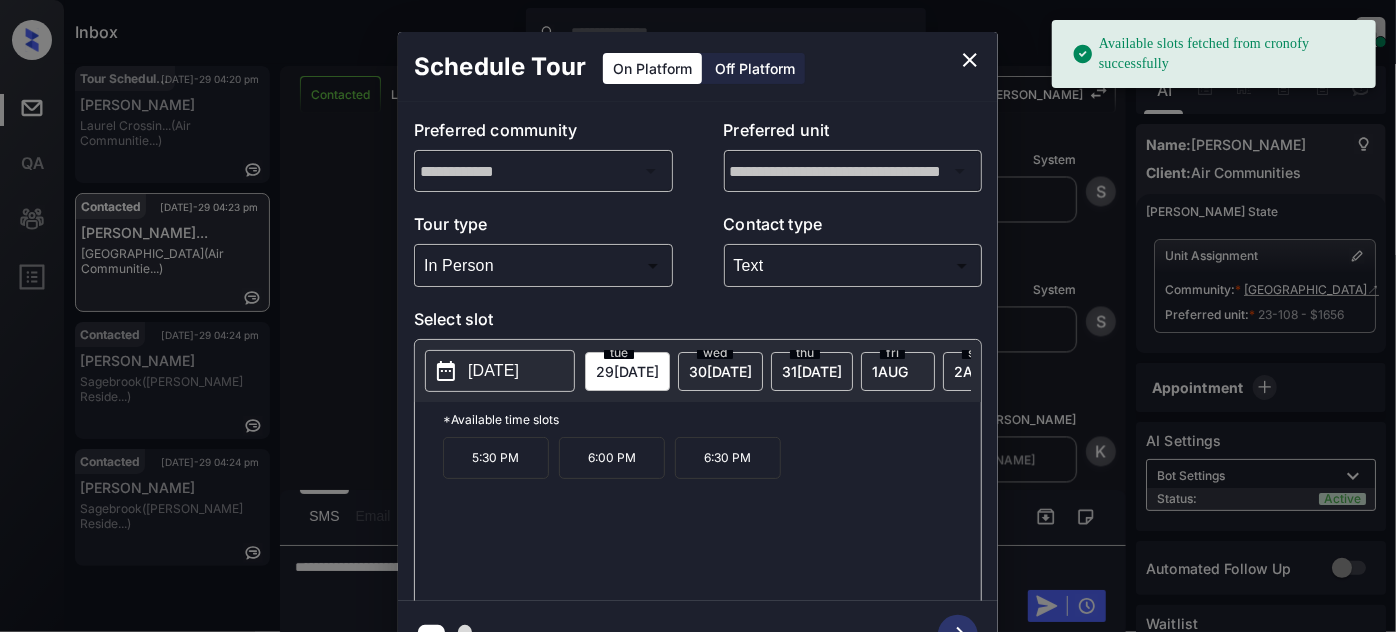 click on "[DATE]" at bounding box center (627, 371) 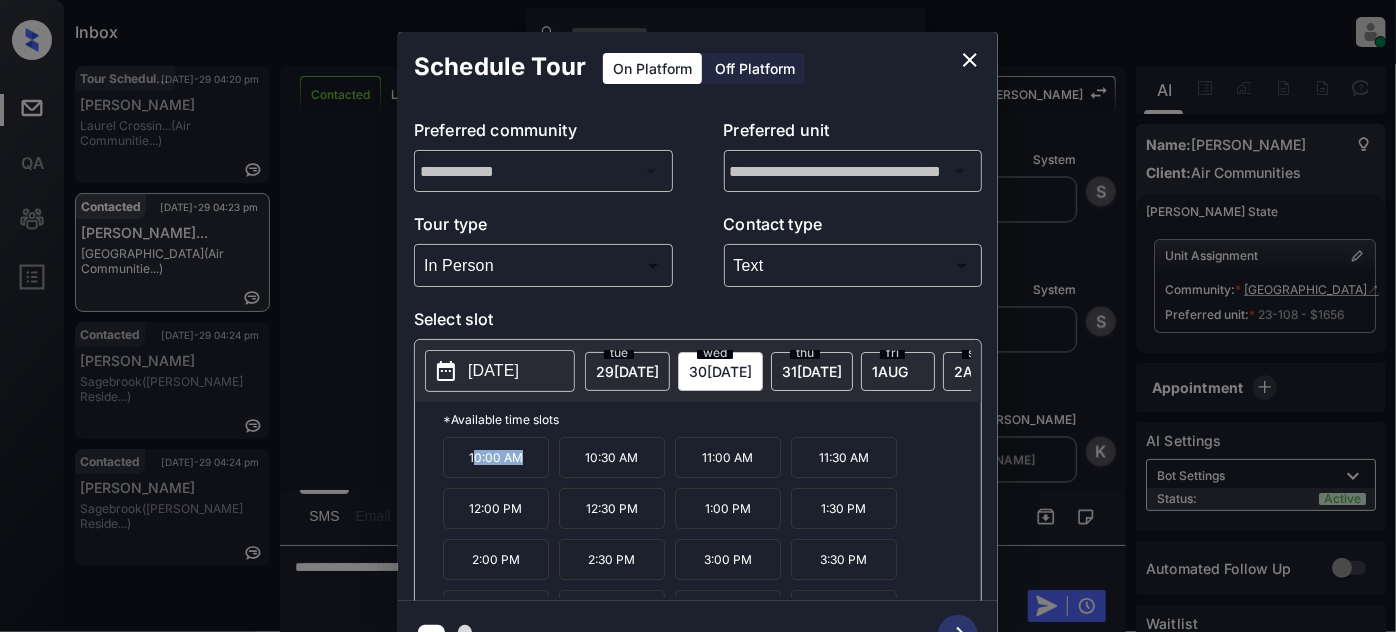 drag, startPoint x: 550, startPoint y: 466, endPoint x: 470, endPoint y: 460, distance: 80.224686 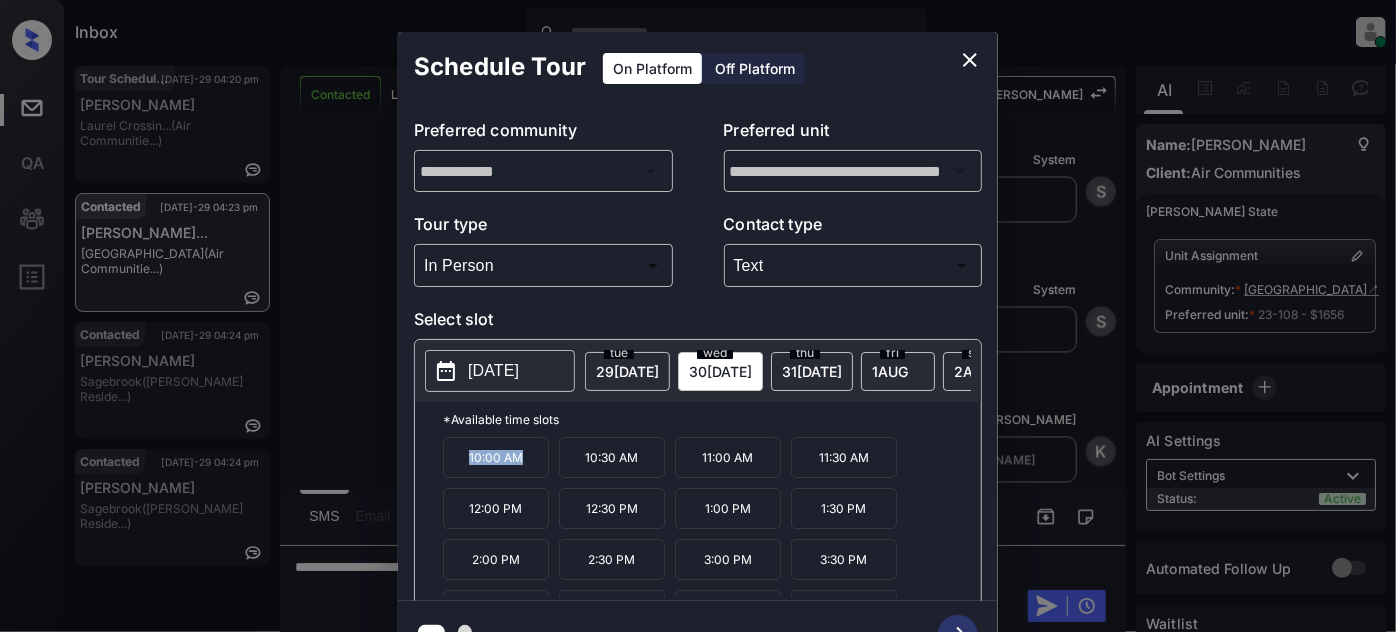 copy on "10:00 AM" 